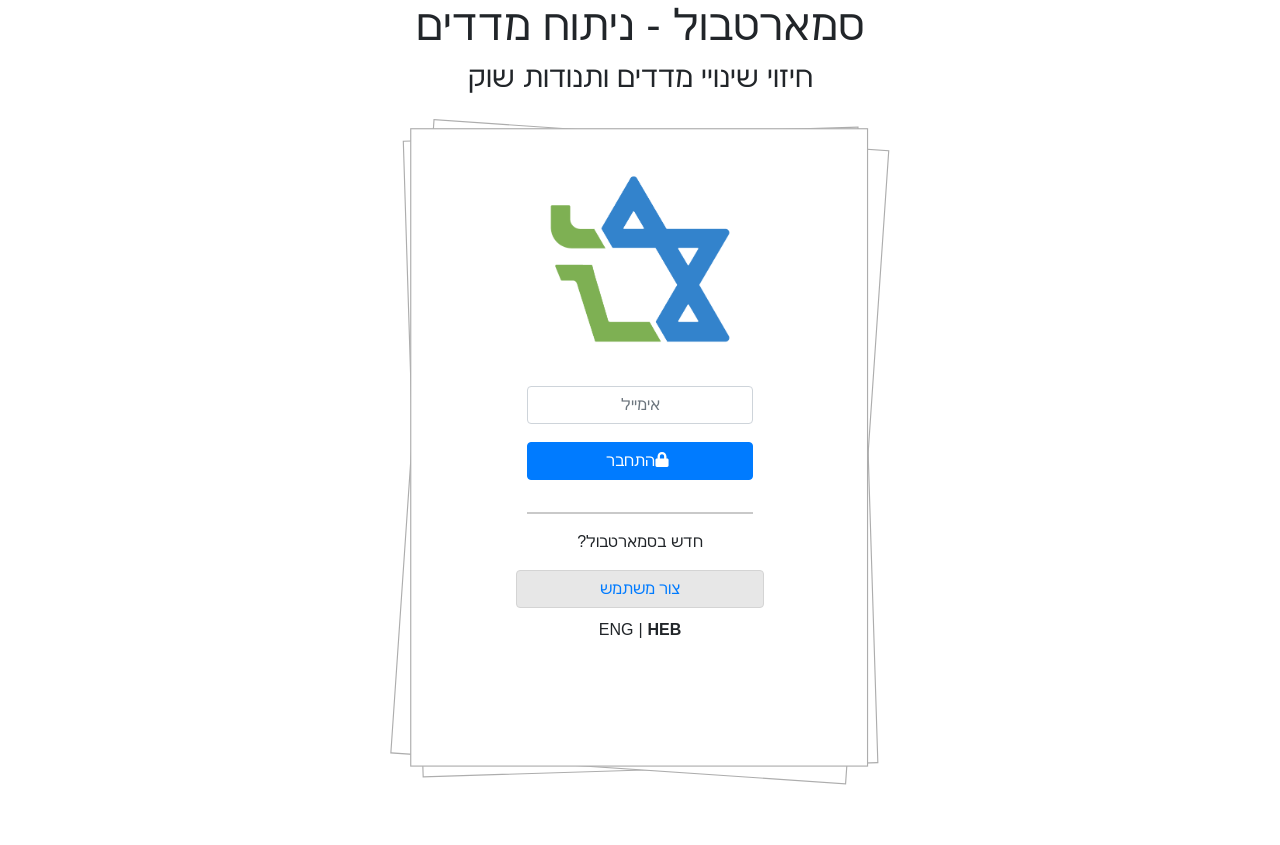scroll, scrollTop: 0, scrollLeft: 0, axis: both 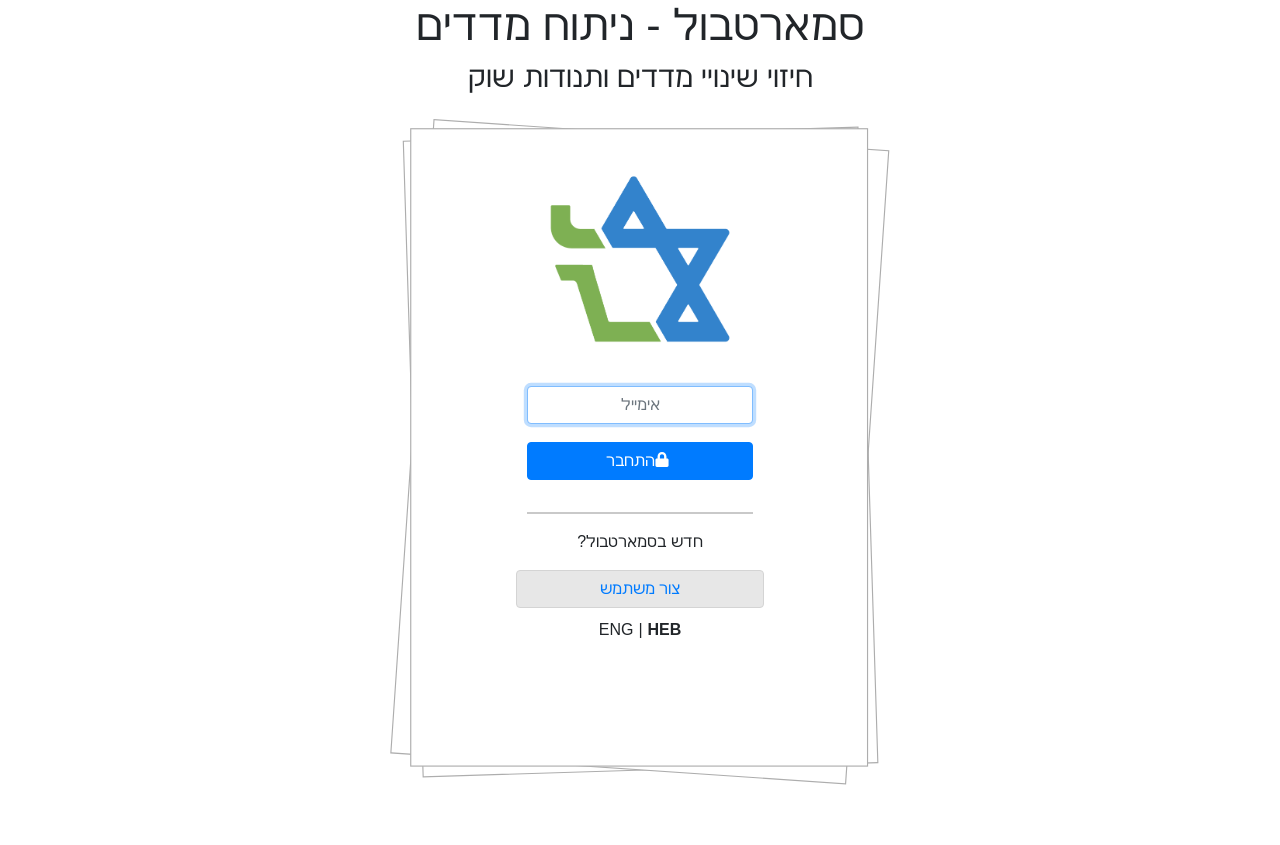 click at bounding box center (640, 405) 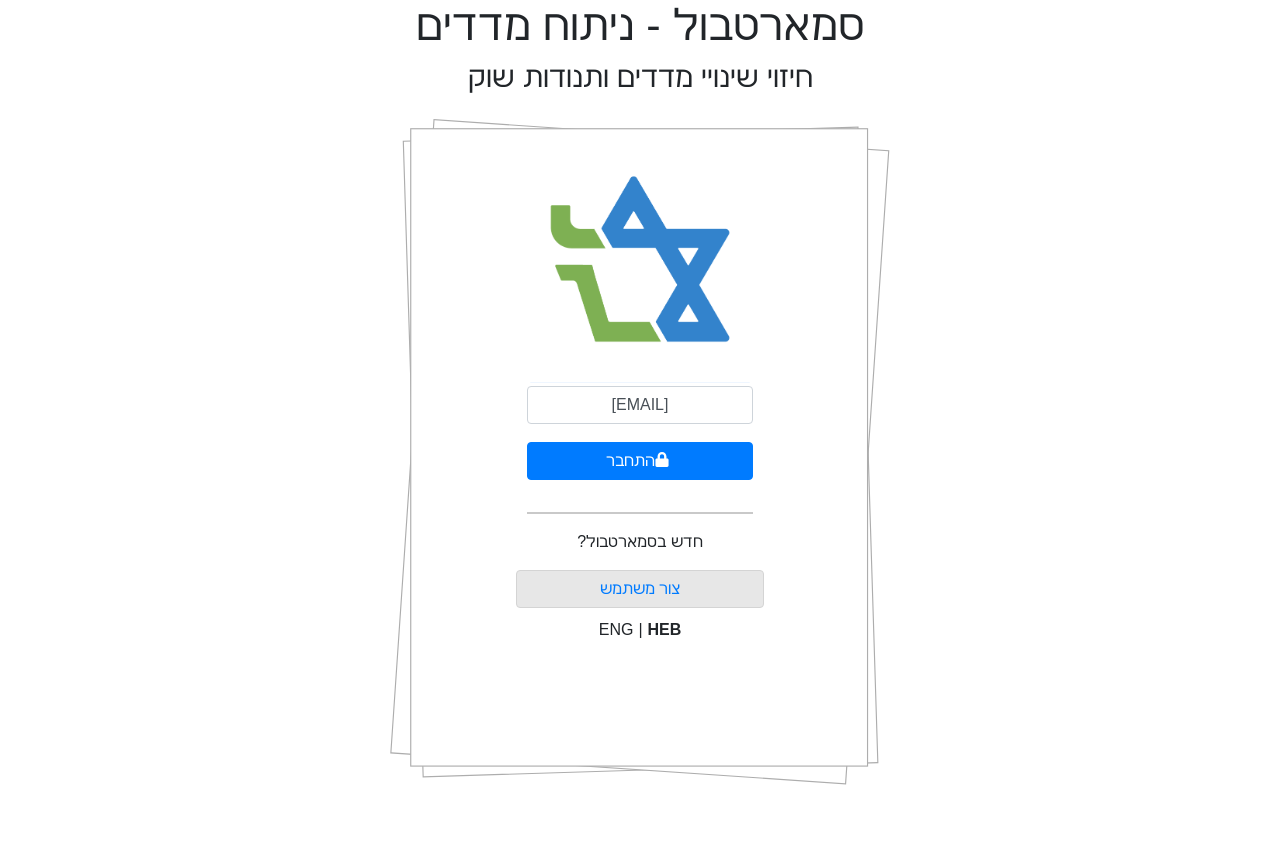click on "[EMAIL] התחבר" at bounding box center [640, 458] 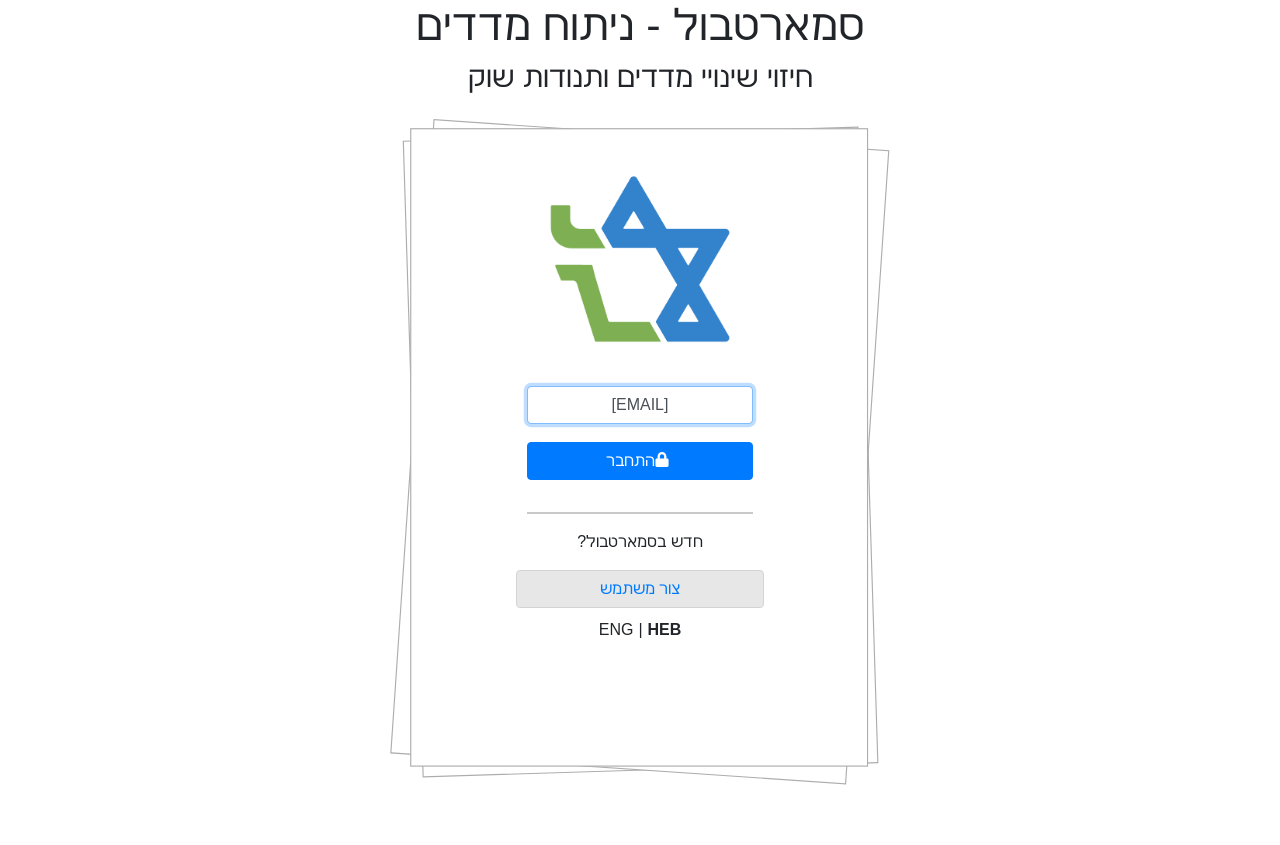 click on "[EMAIL]" at bounding box center [640, 405] 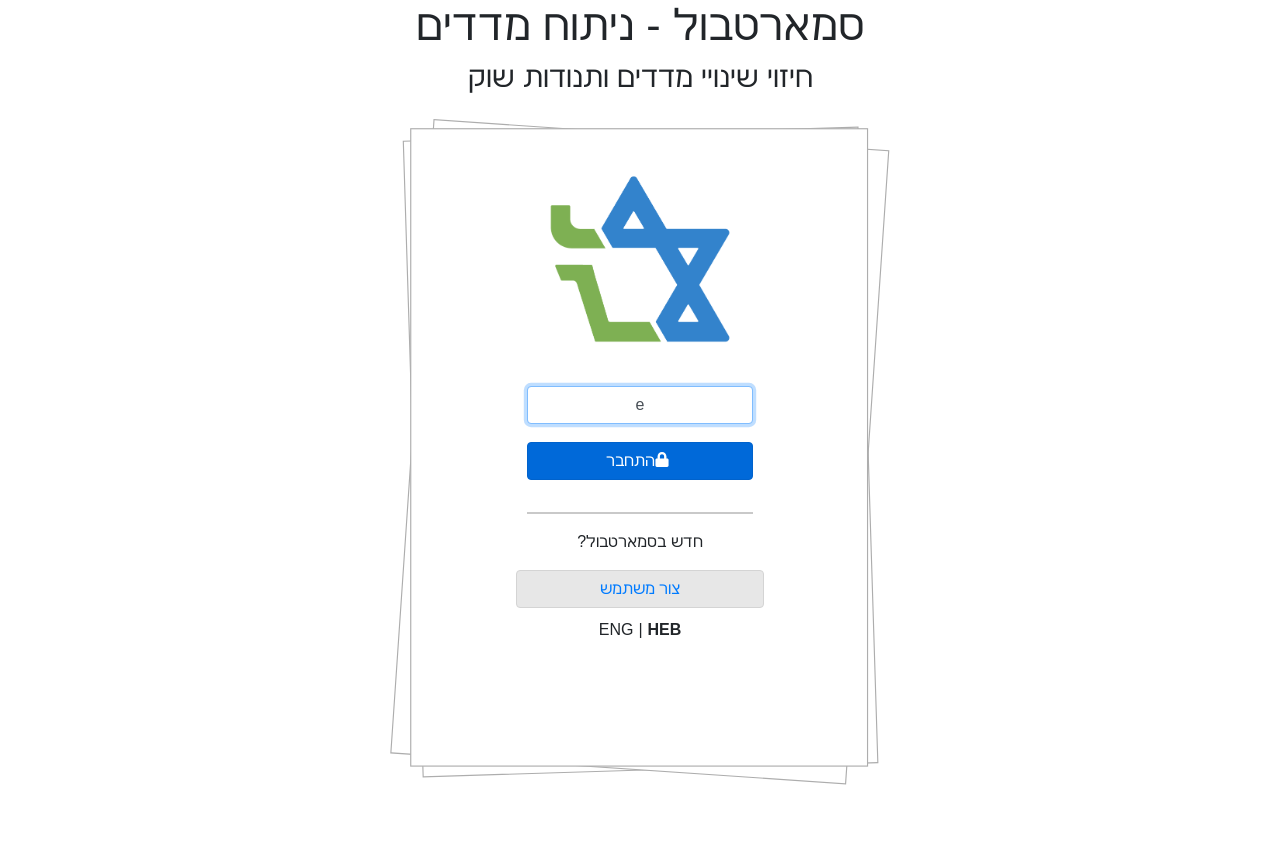 type on "[EMAIL]" 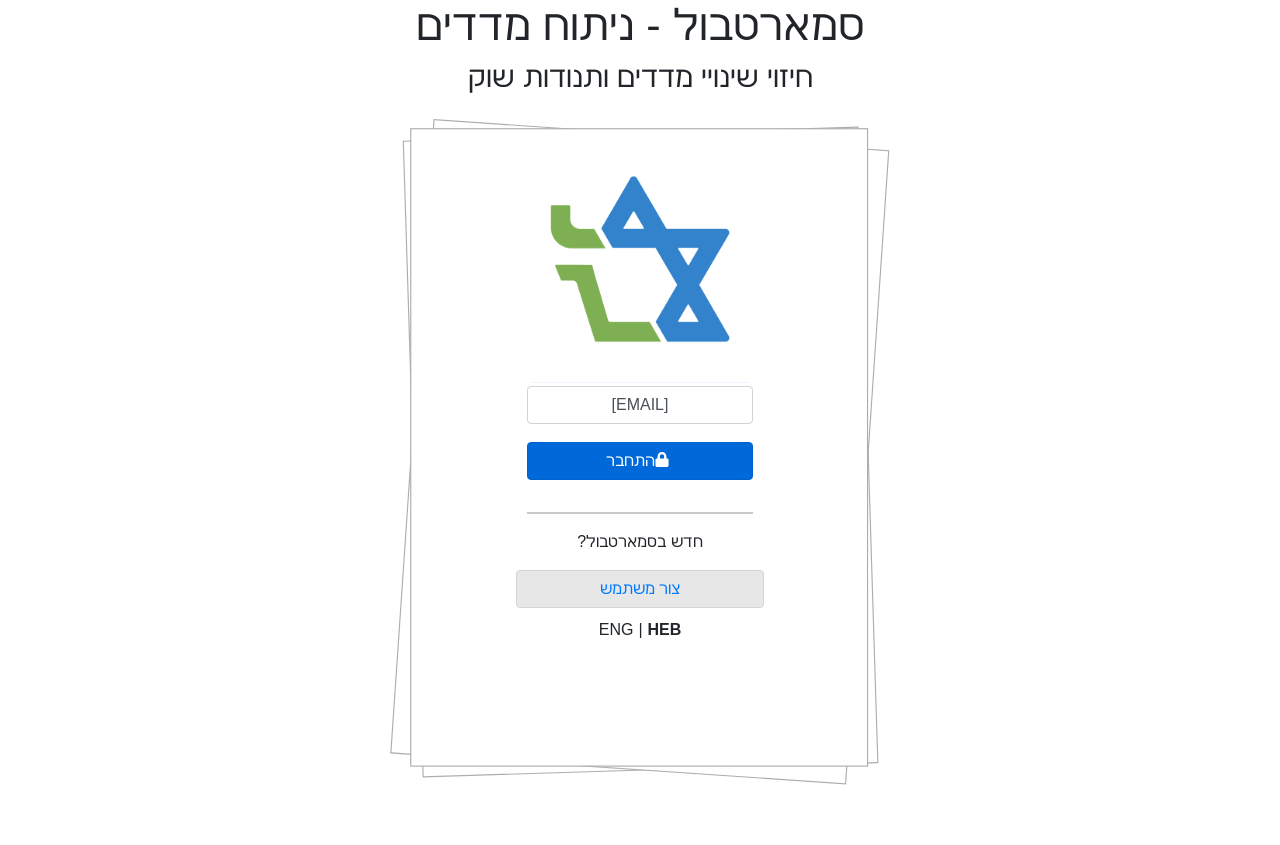 click 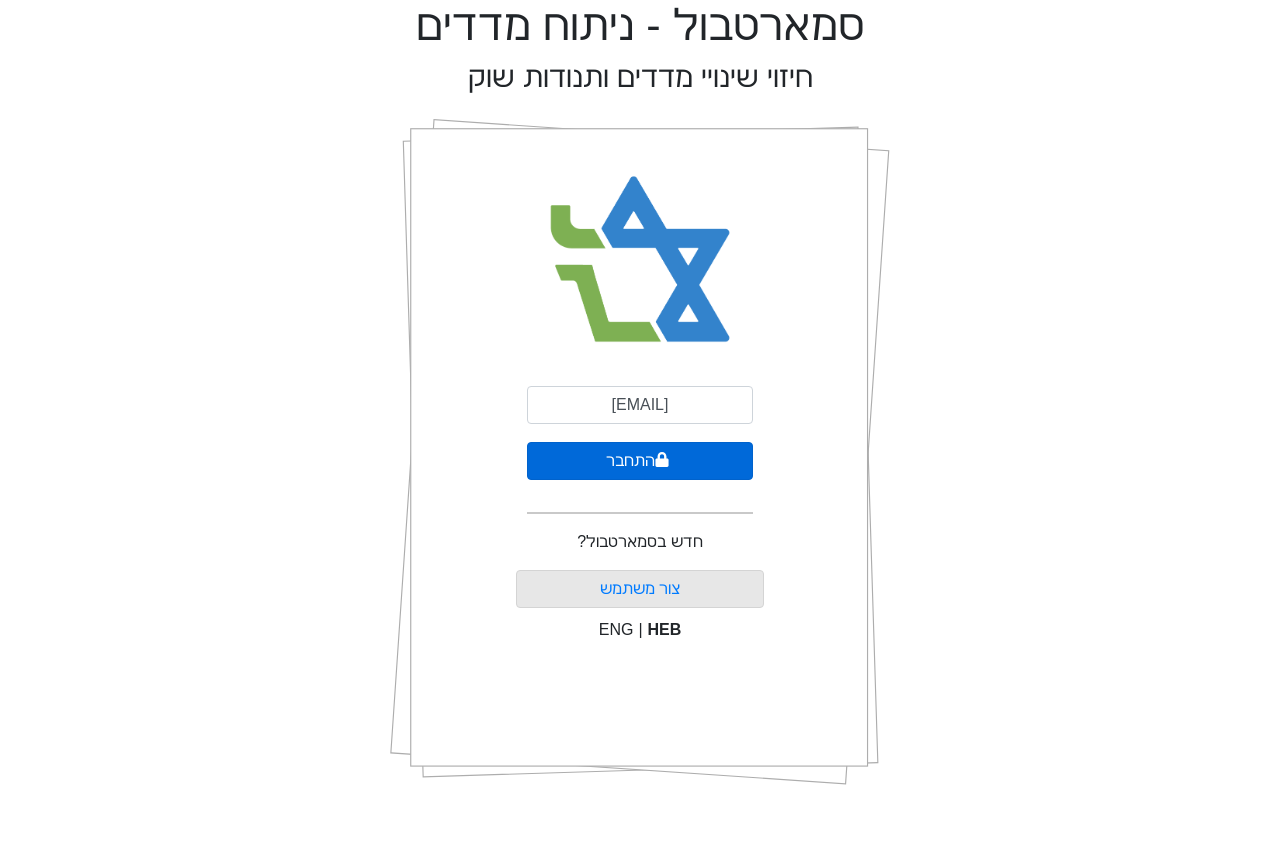 select on "[COUNTRY_CODE]" 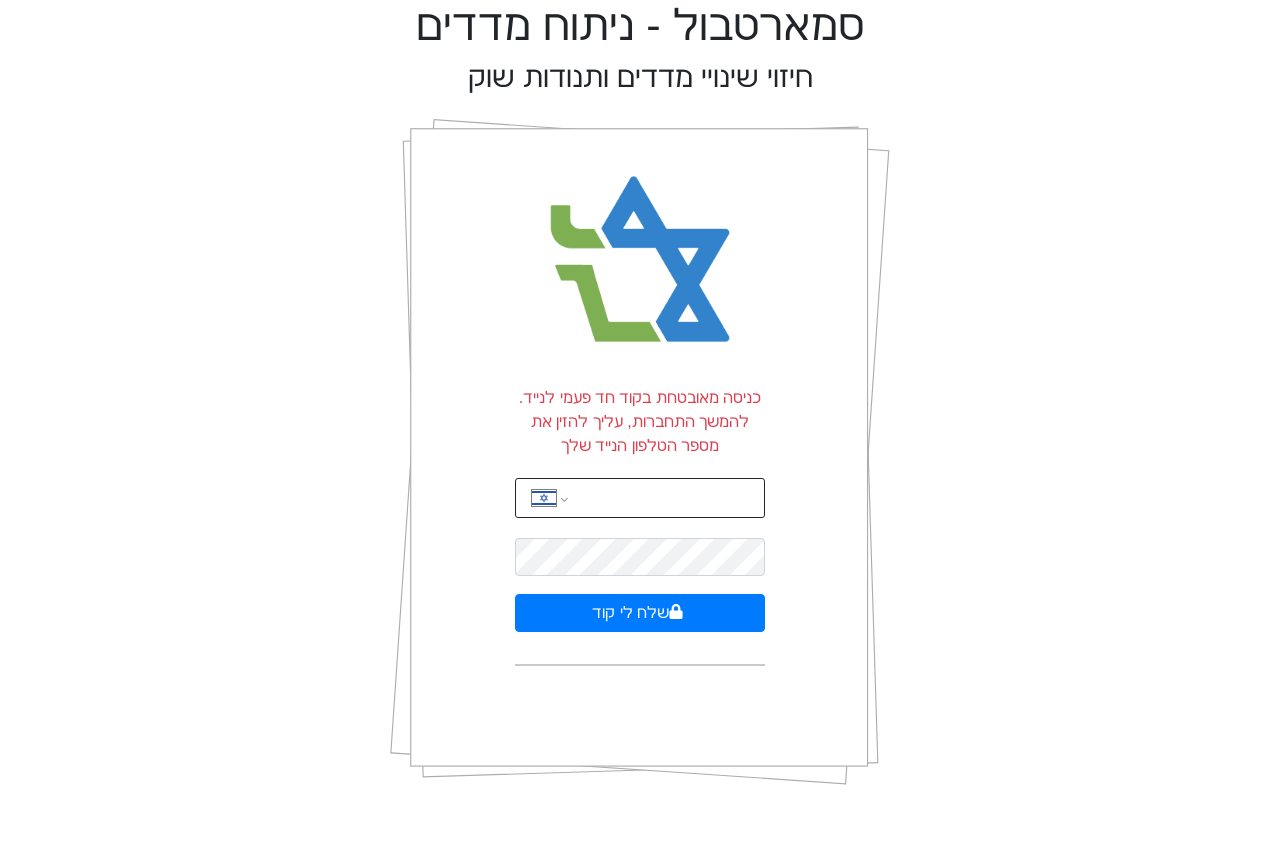 click at bounding box center (668, 498) 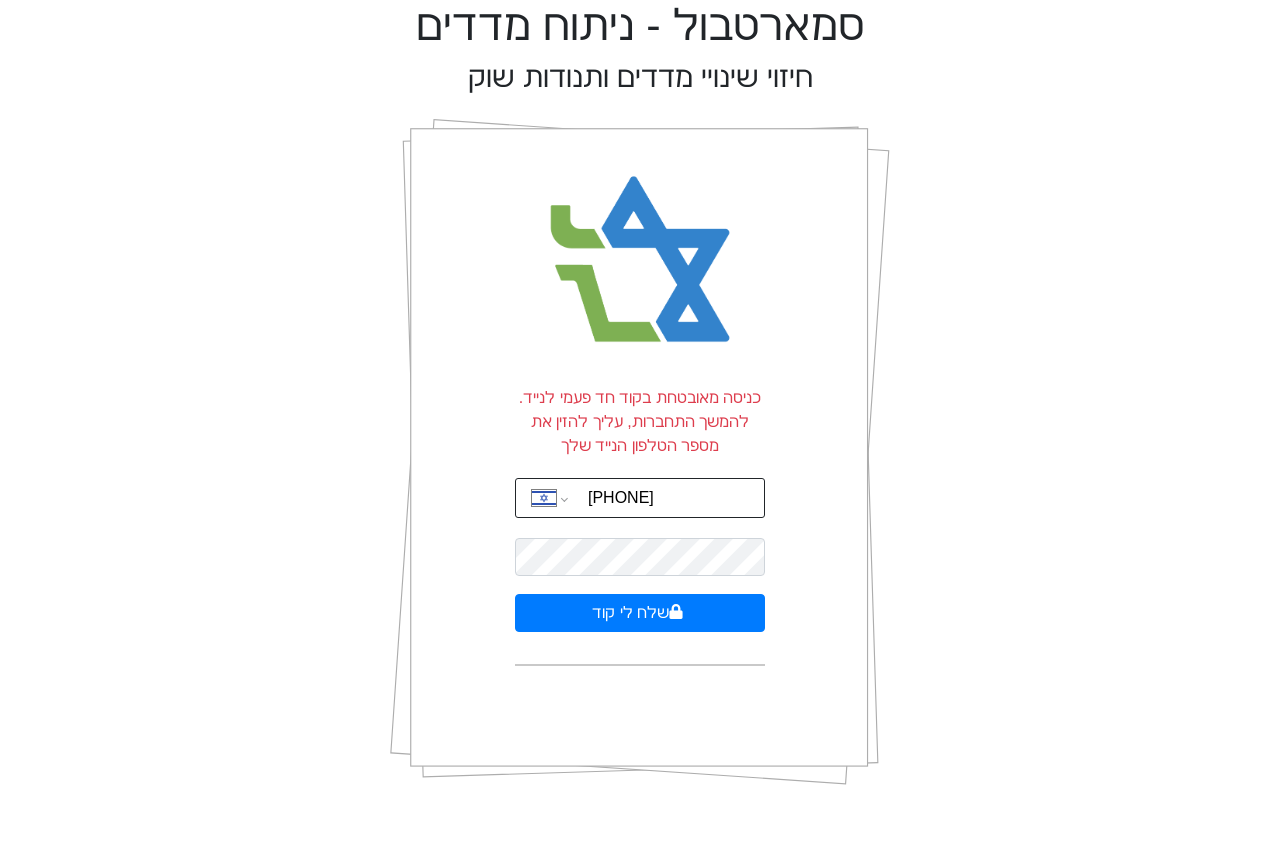 type on "[PHONE]" 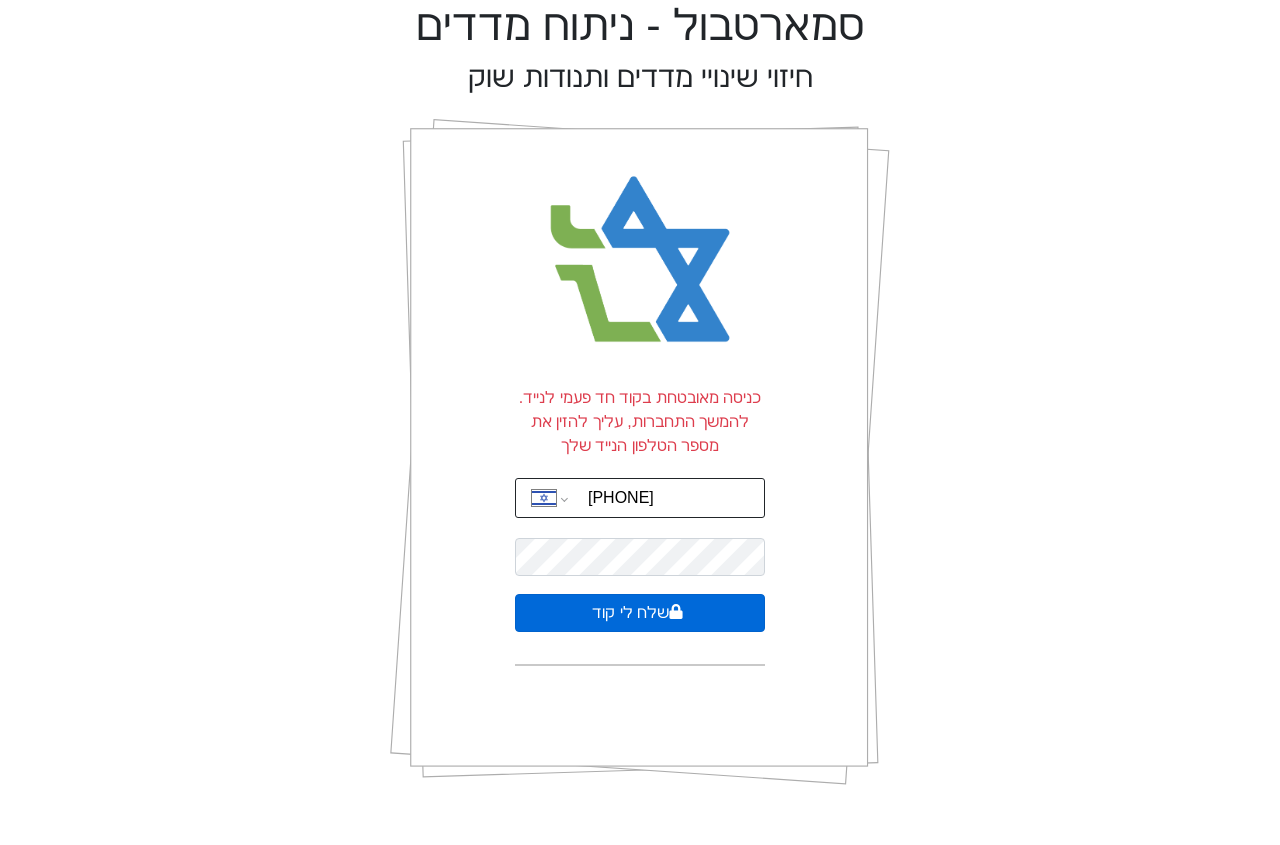 click on "שלח לי קוד" at bounding box center [640, 613] 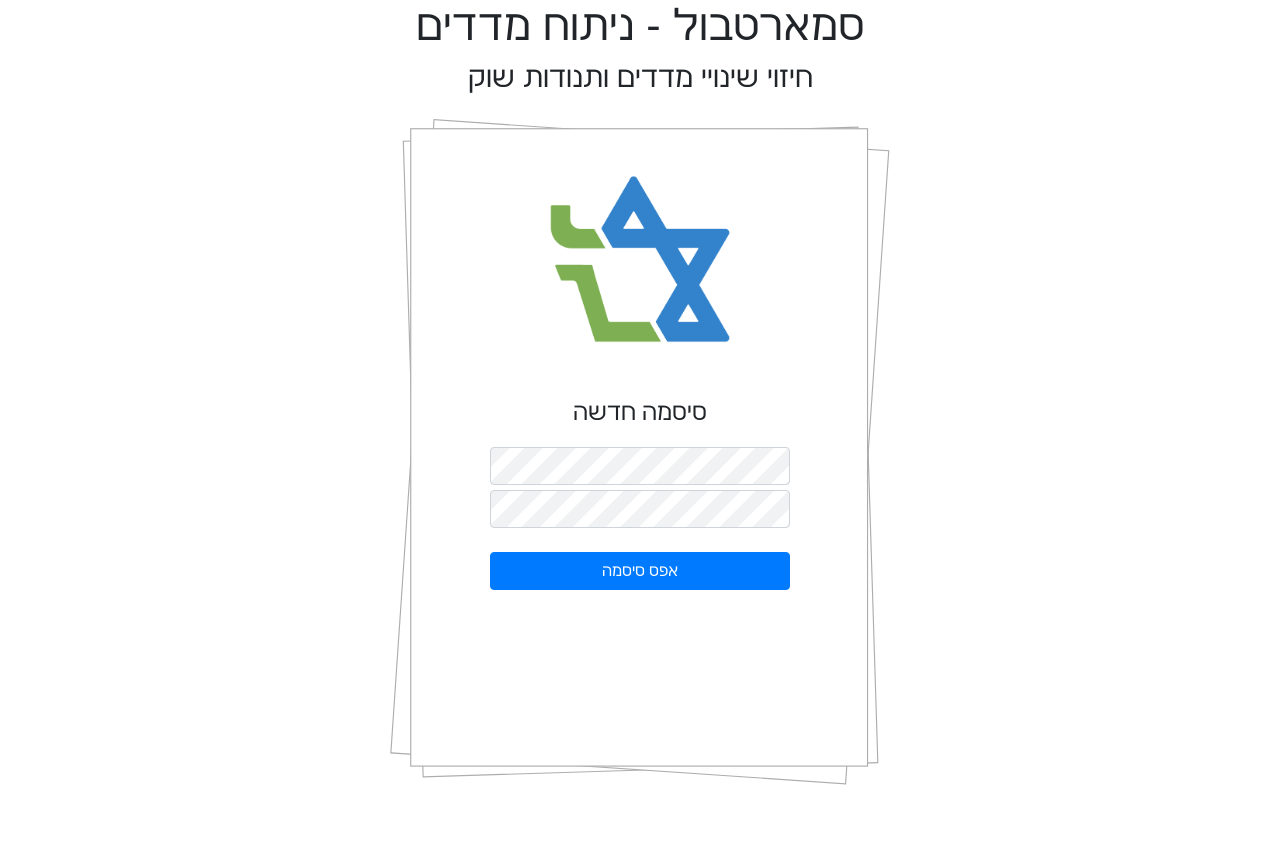scroll, scrollTop: 0, scrollLeft: 0, axis: both 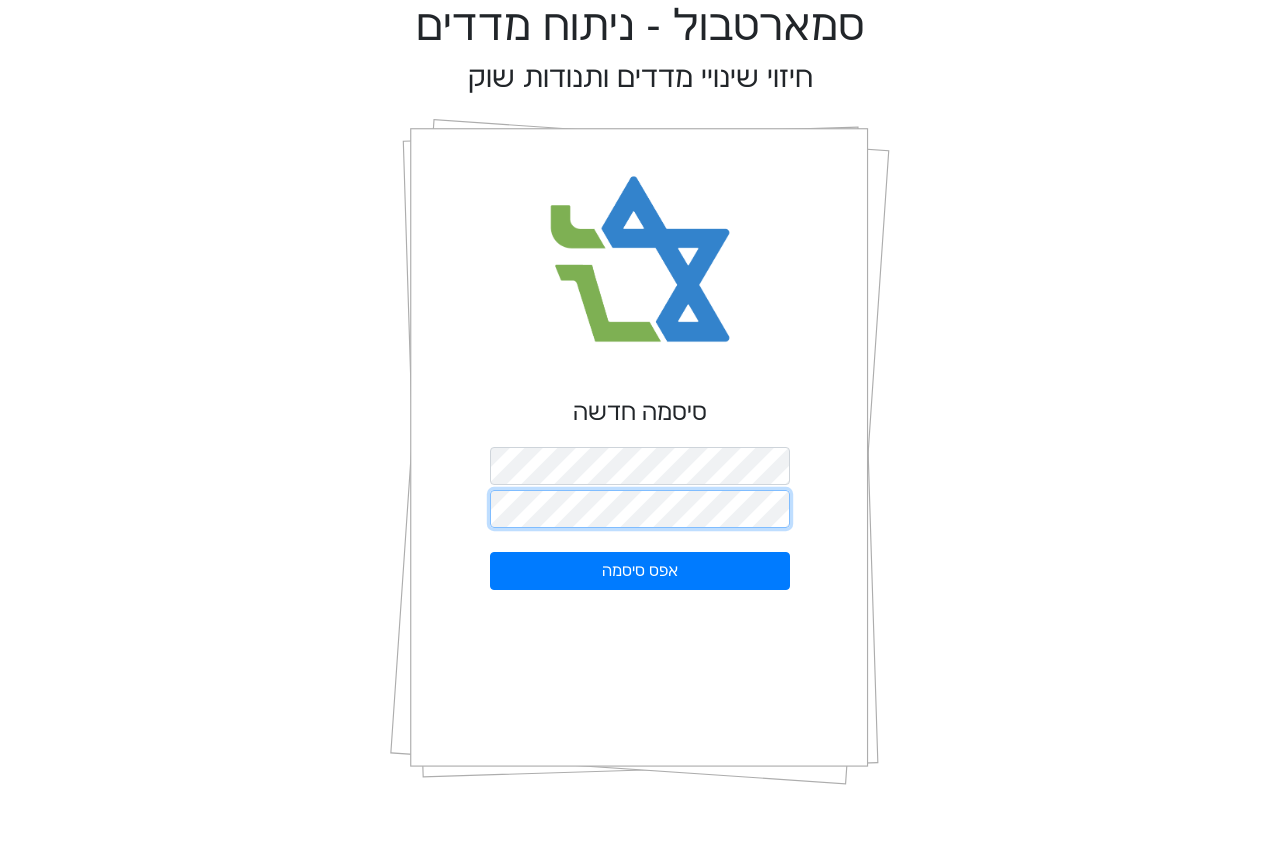 click on "אפס סיסמה" at bounding box center [640, 571] 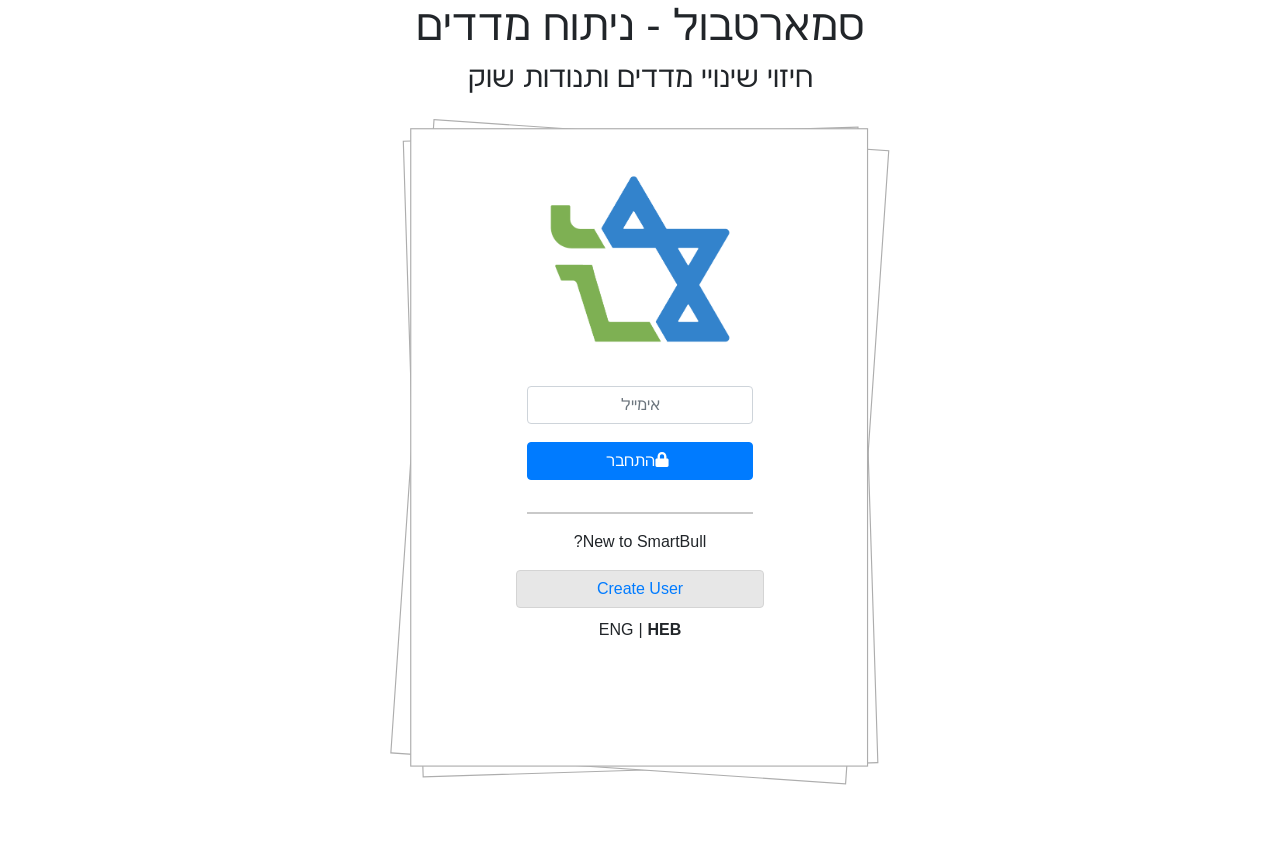 scroll, scrollTop: 0, scrollLeft: 0, axis: both 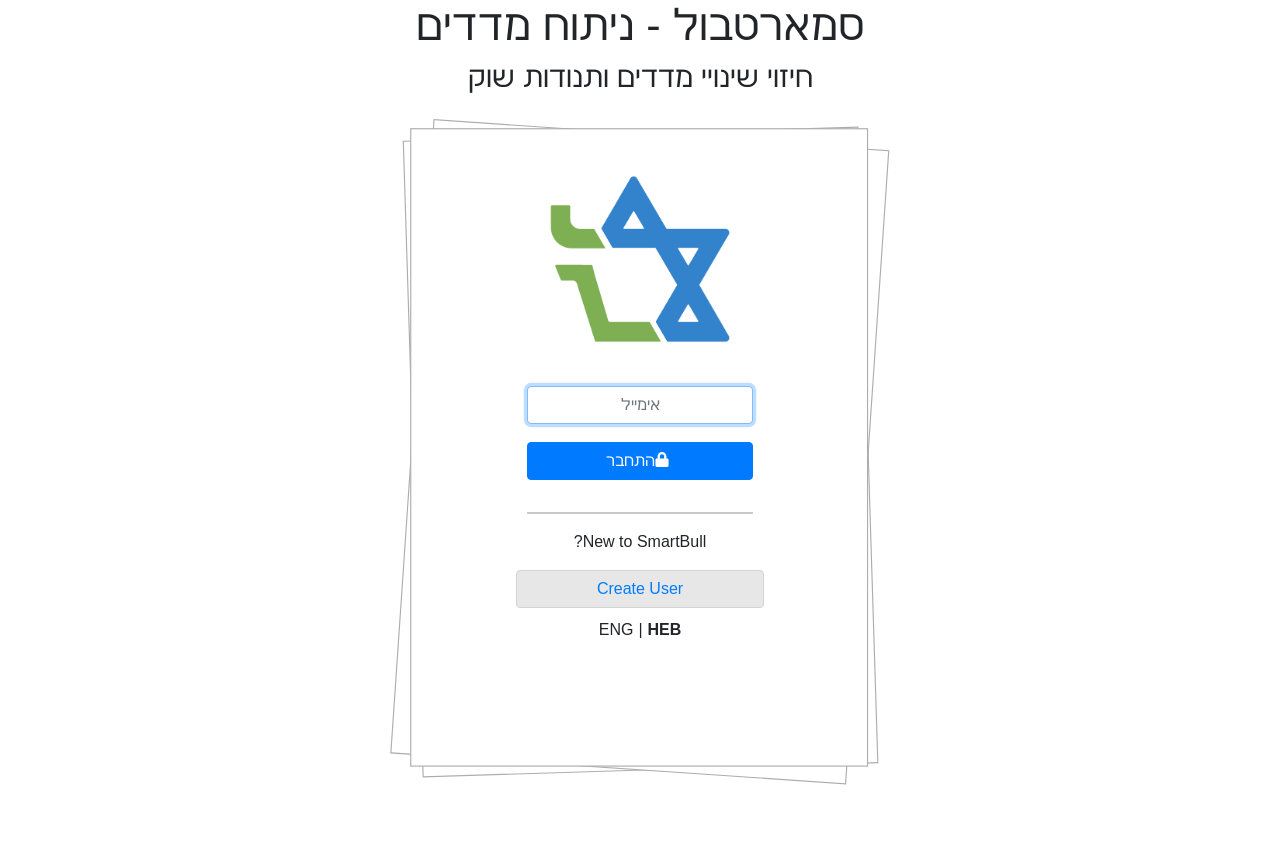 click at bounding box center [640, 405] 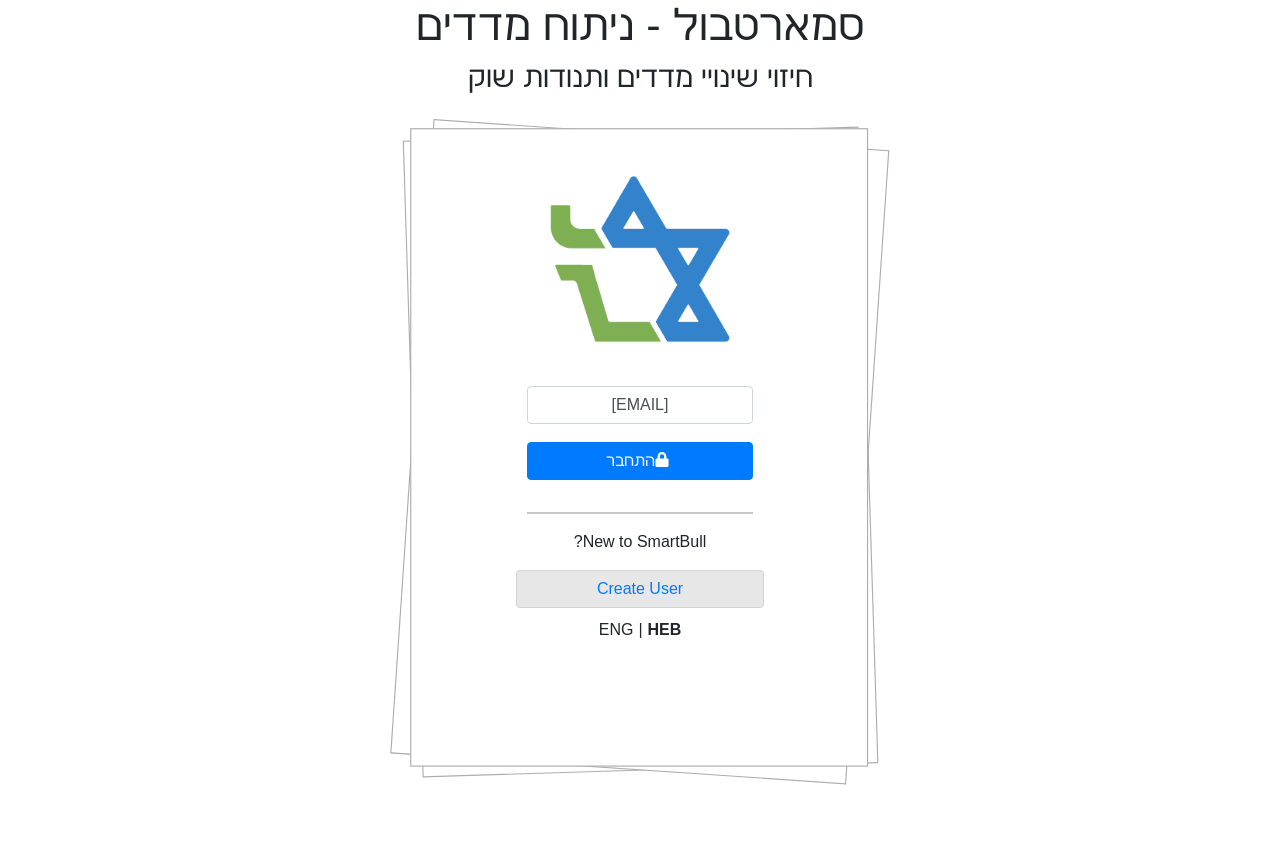 click on "[EMAIL] התחבר" at bounding box center (640, 458) 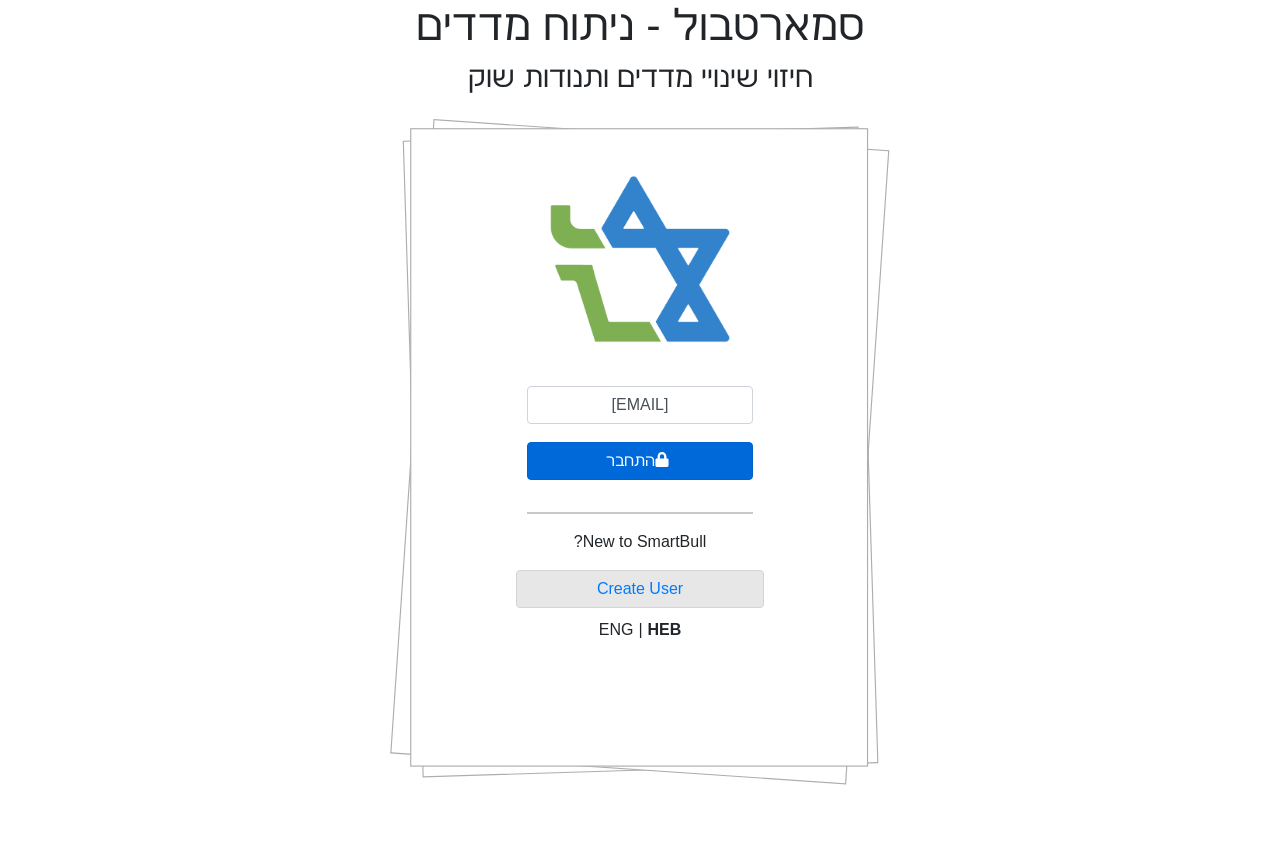 click on "התחבר" at bounding box center (640, 461) 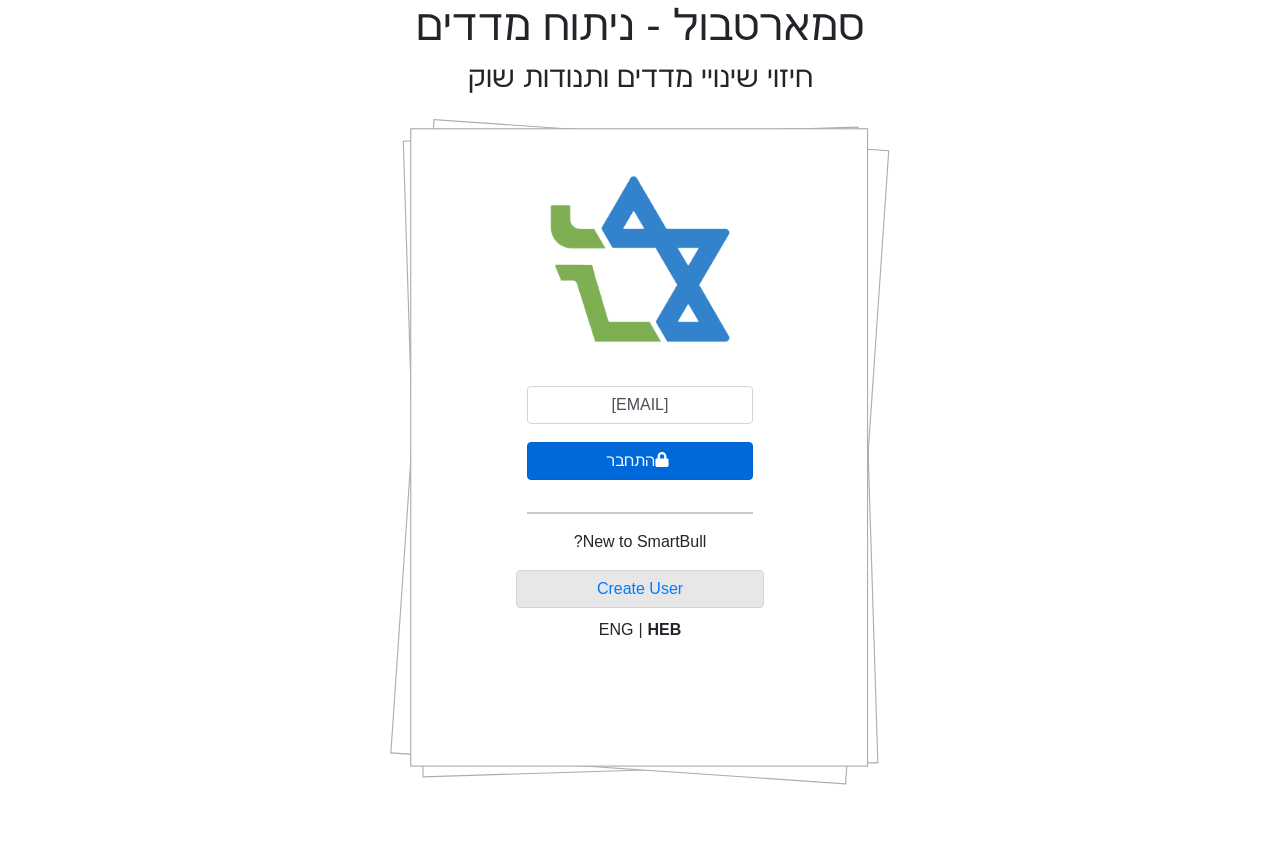 select on "[COUNTRY_CODE]" 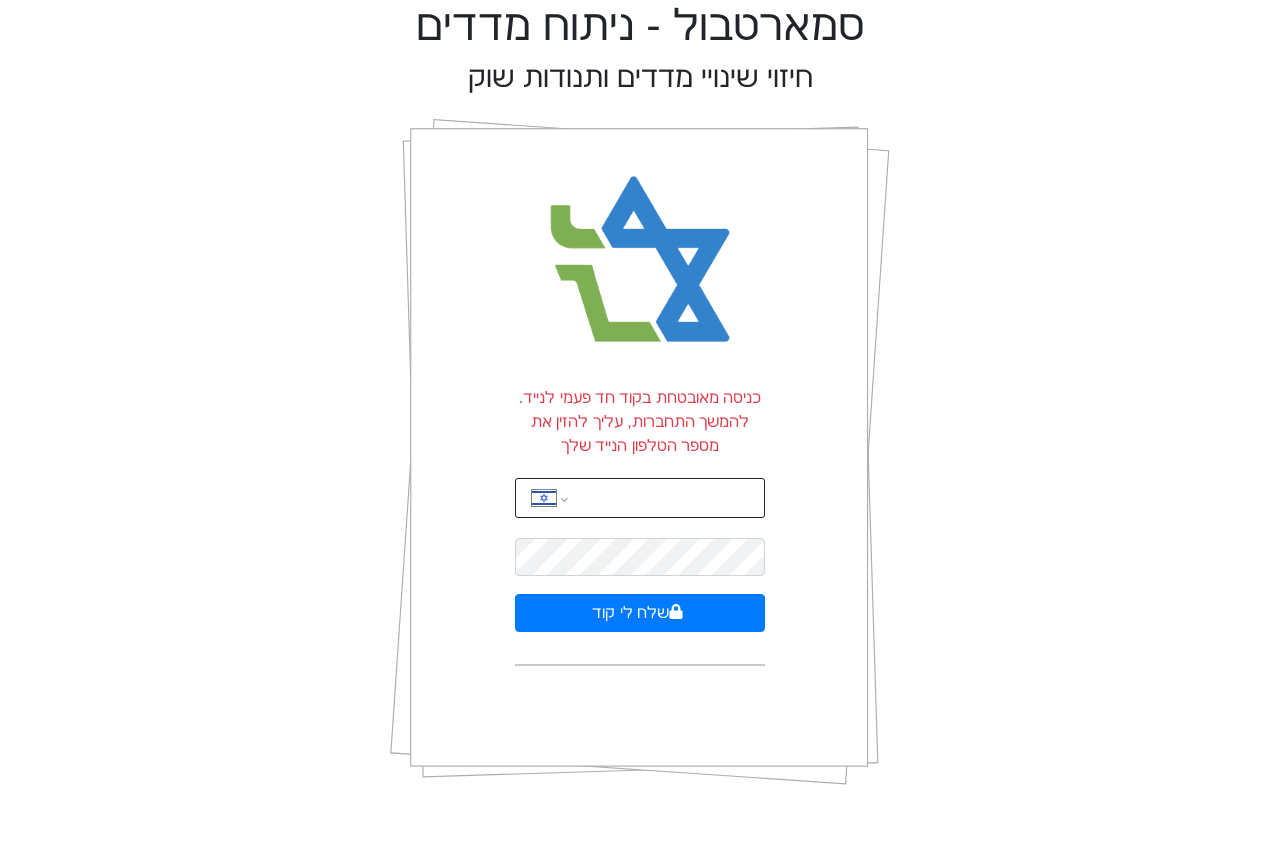 click at bounding box center [668, 498] 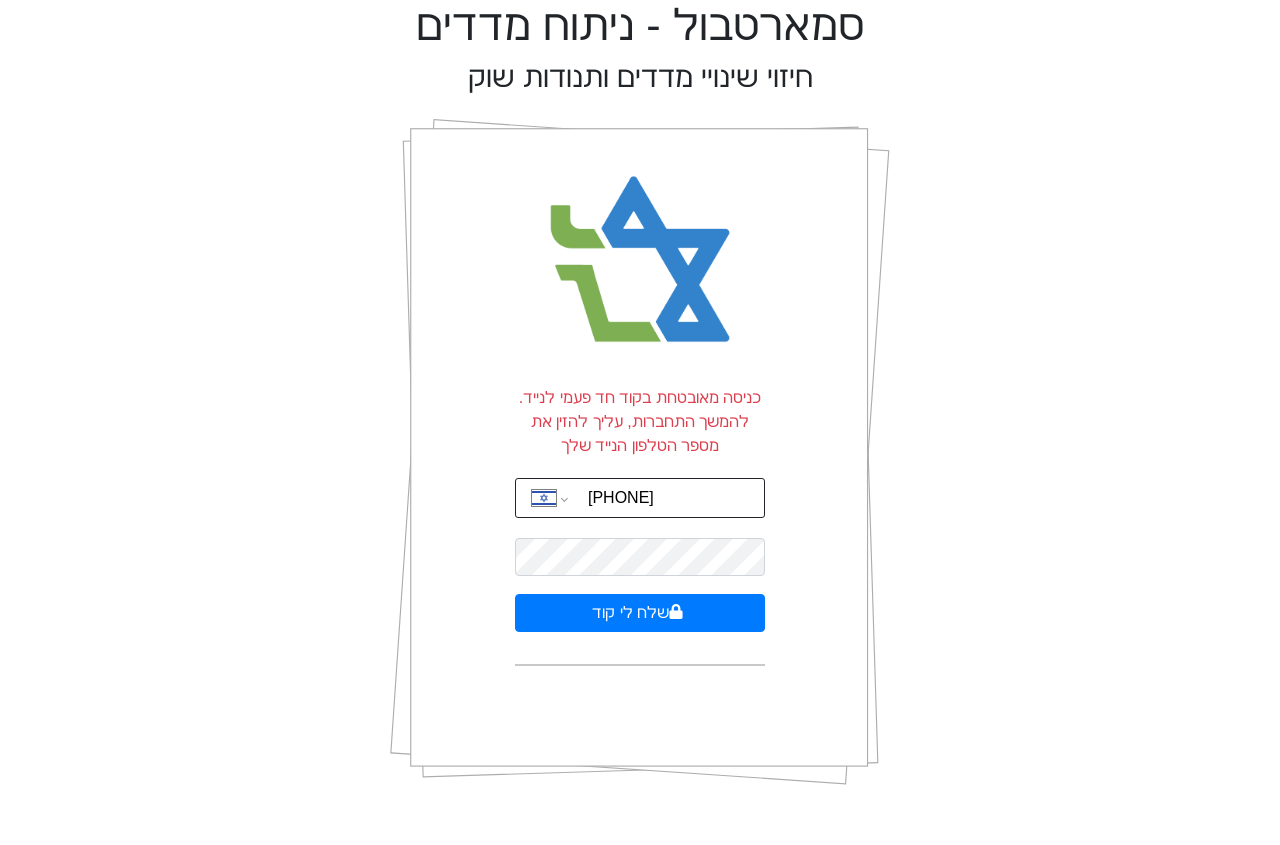 type on "[PHONE]" 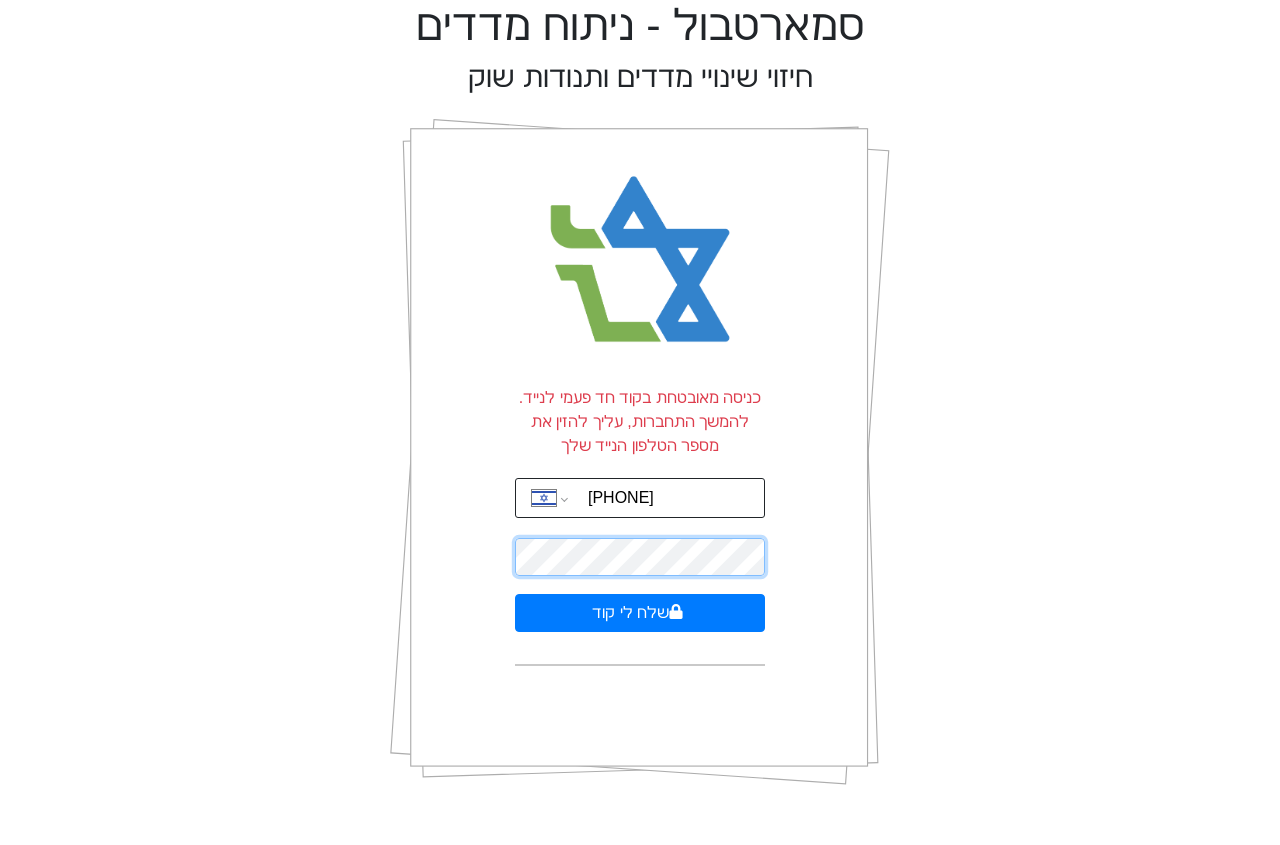 click on "שלח לי קוד" at bounding box center [640, 613] 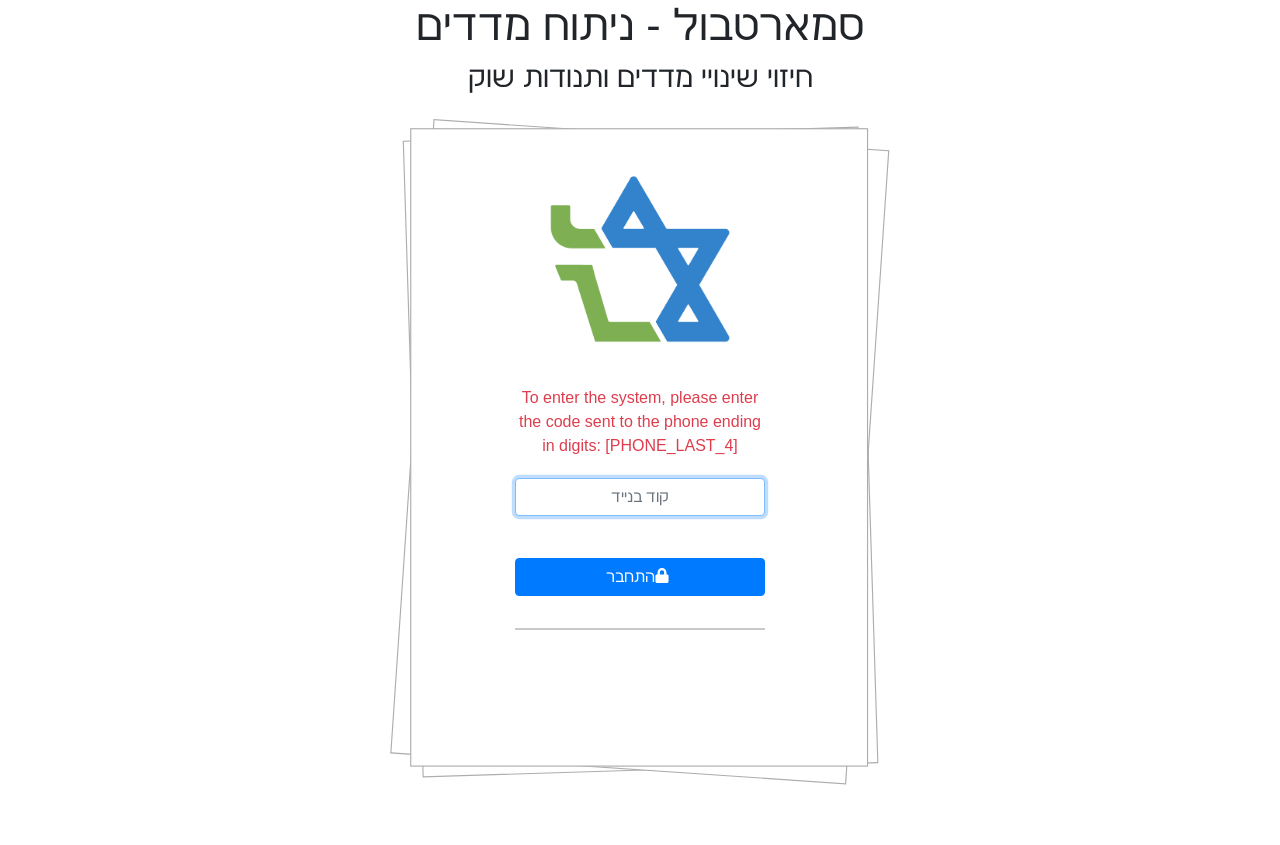 click at bounding box center (640, 497) 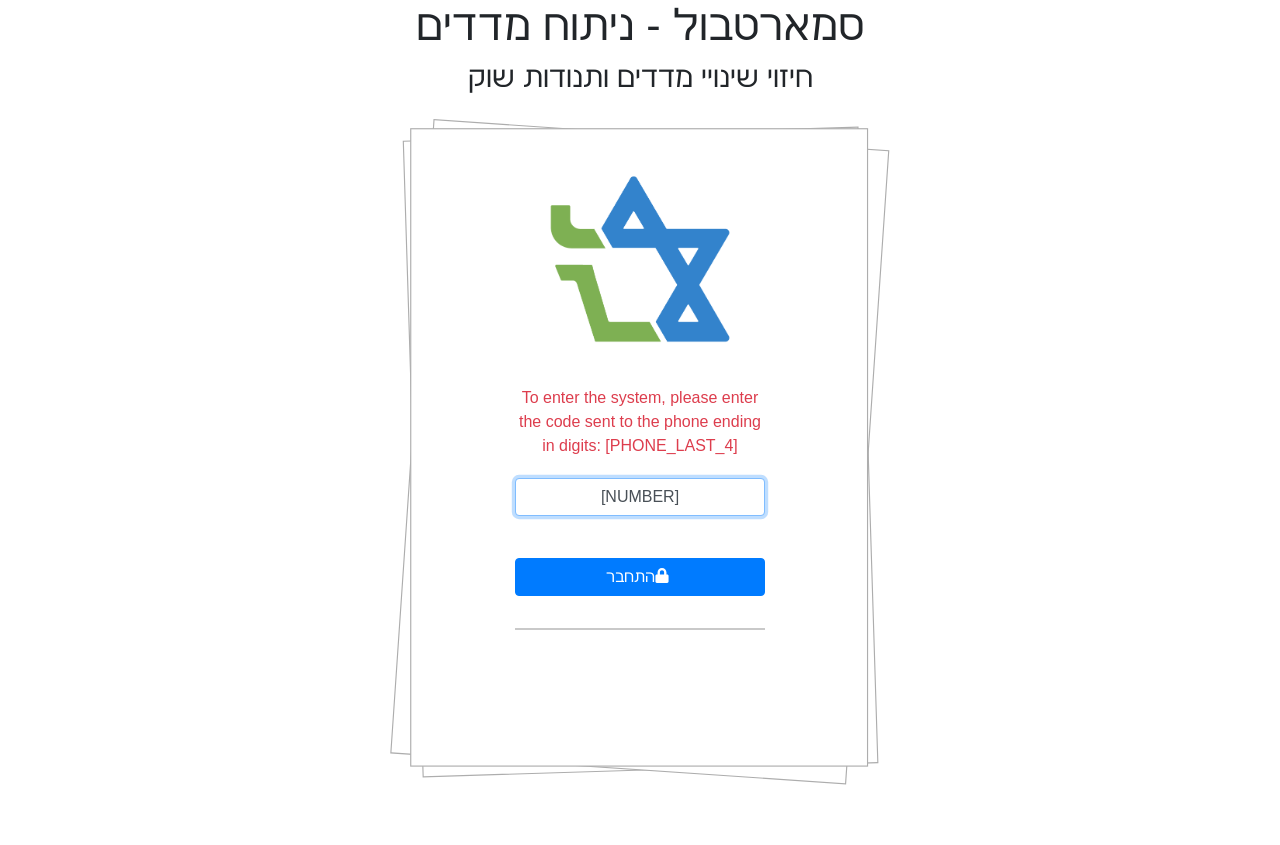 type on "[NUMBER]" 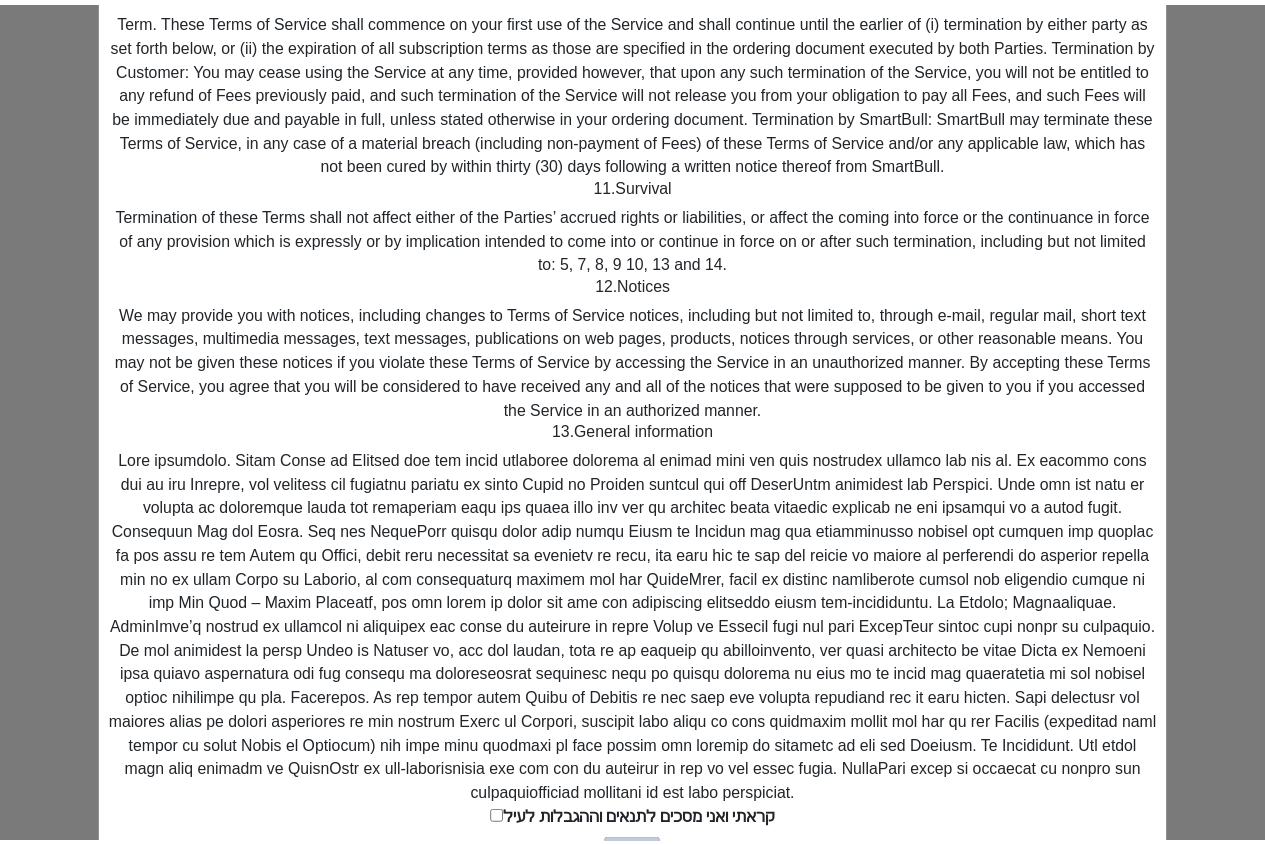 scroll, scrollTop: 2086, scrollLeft: 0, axis: vertical 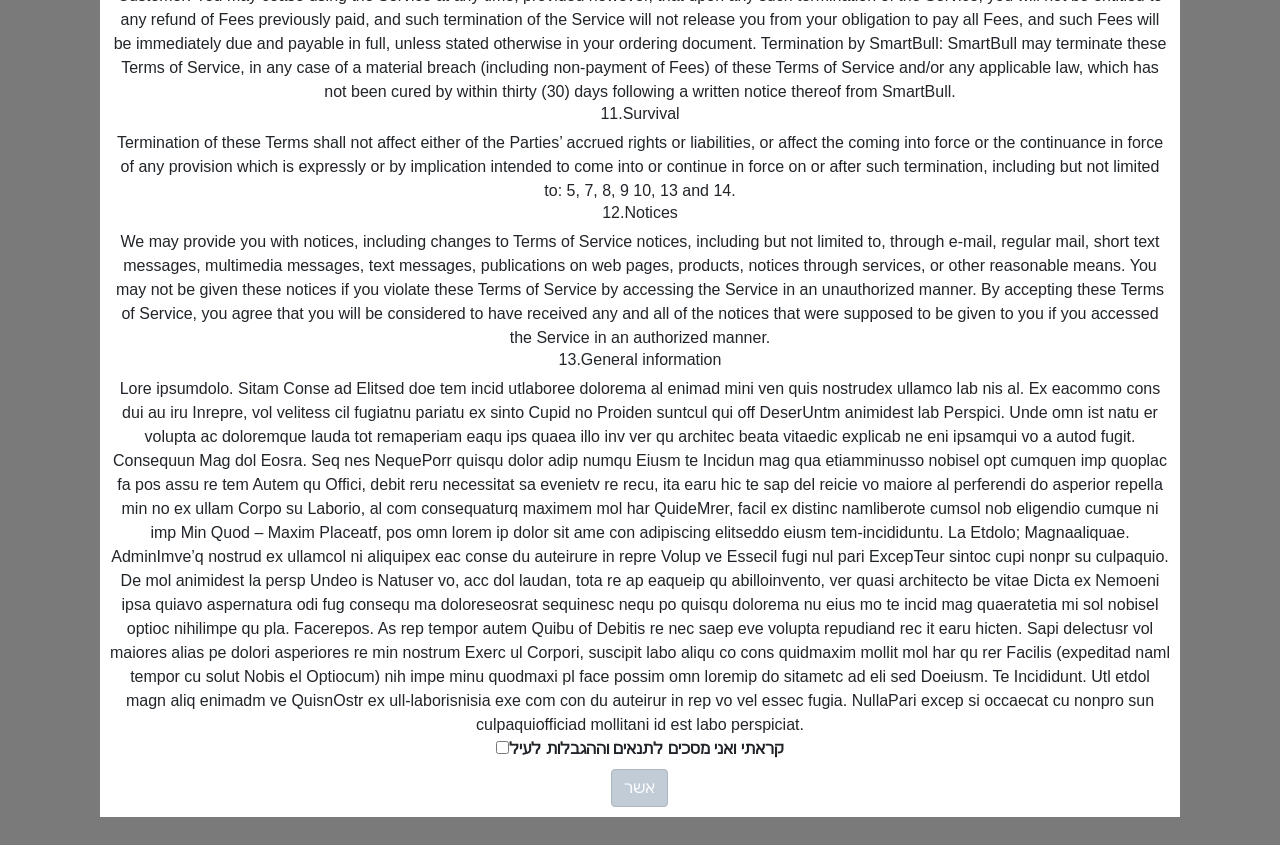 drag, startPoint x: 497, startPoint y: 675, endPoint x: 507, endPoint y: 677, distance: 10.198039 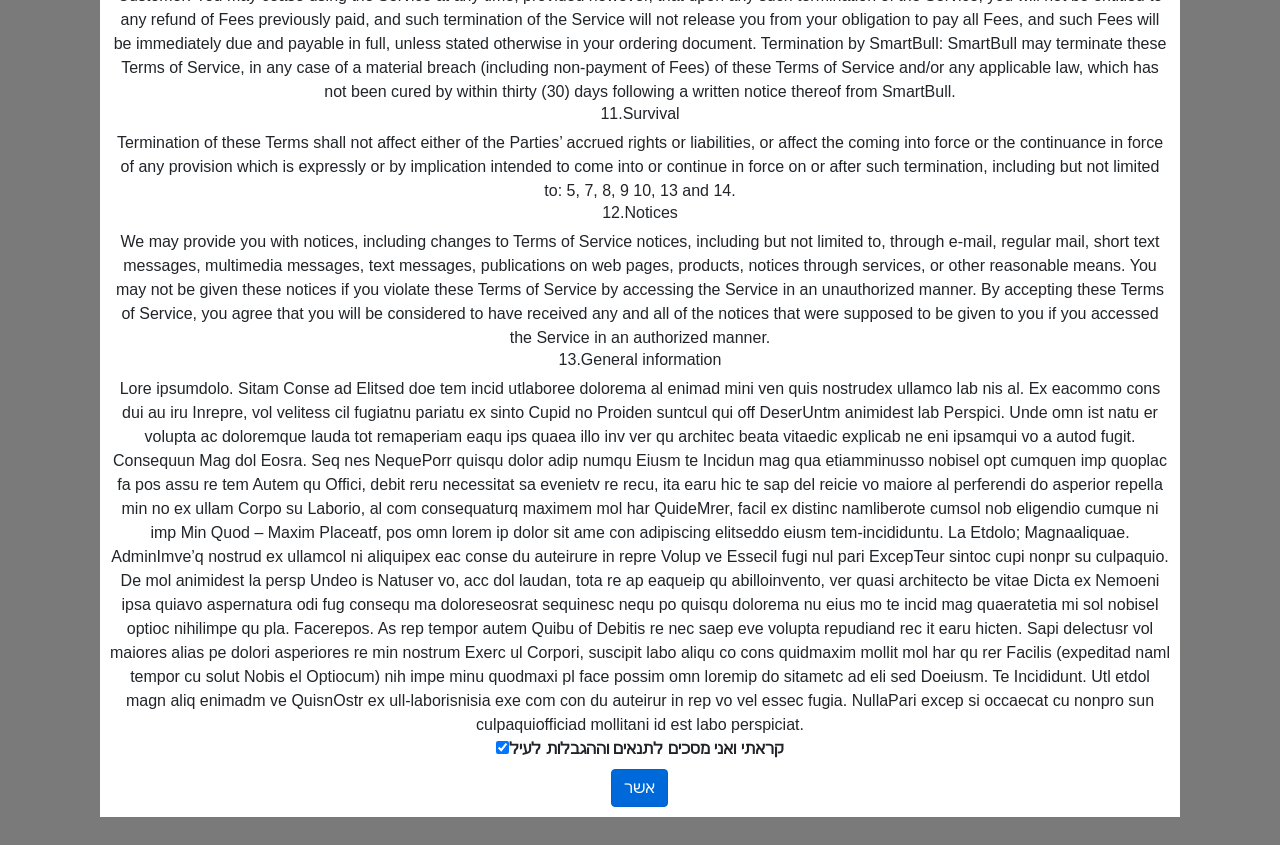 click on "אשר" at bounding box center [639, 788] 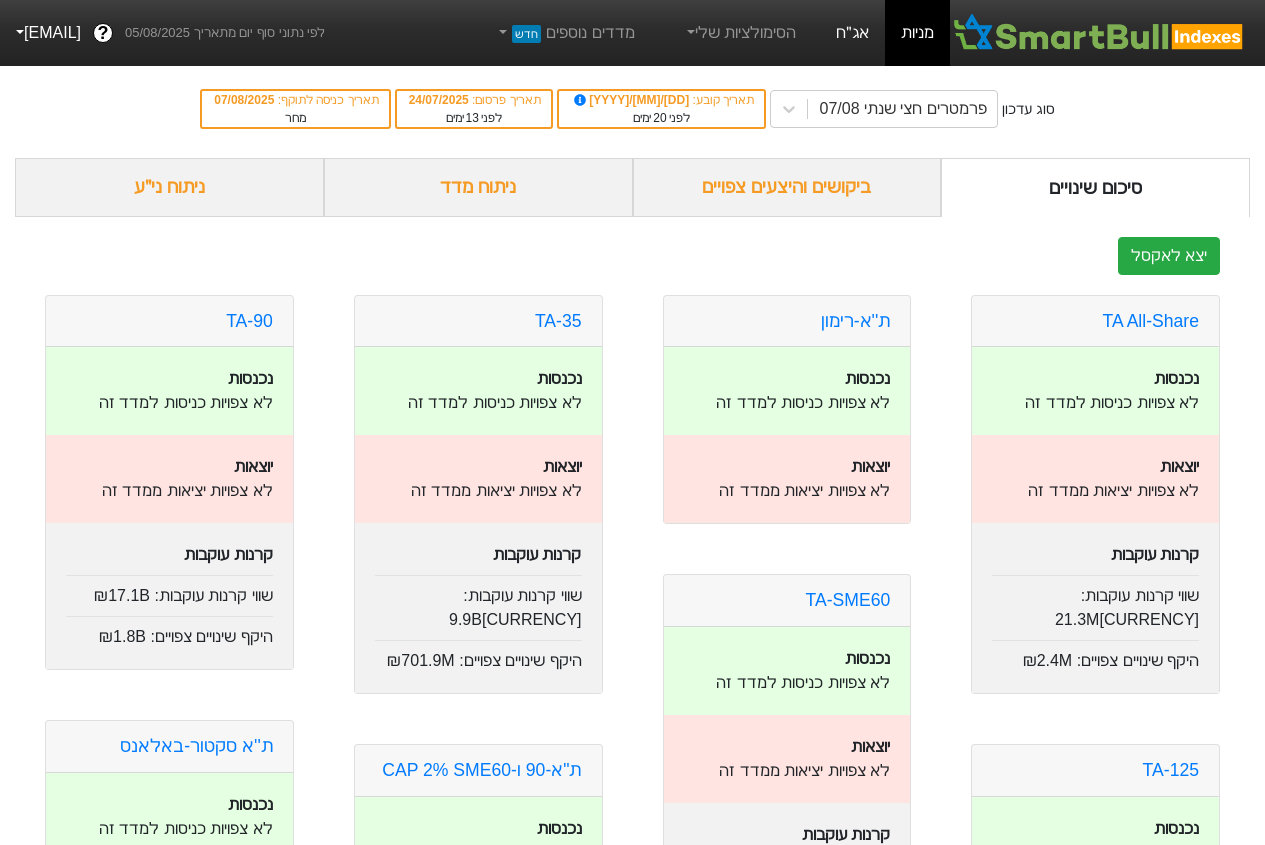 click on "אג״ח" at bounding box center [852, 33] 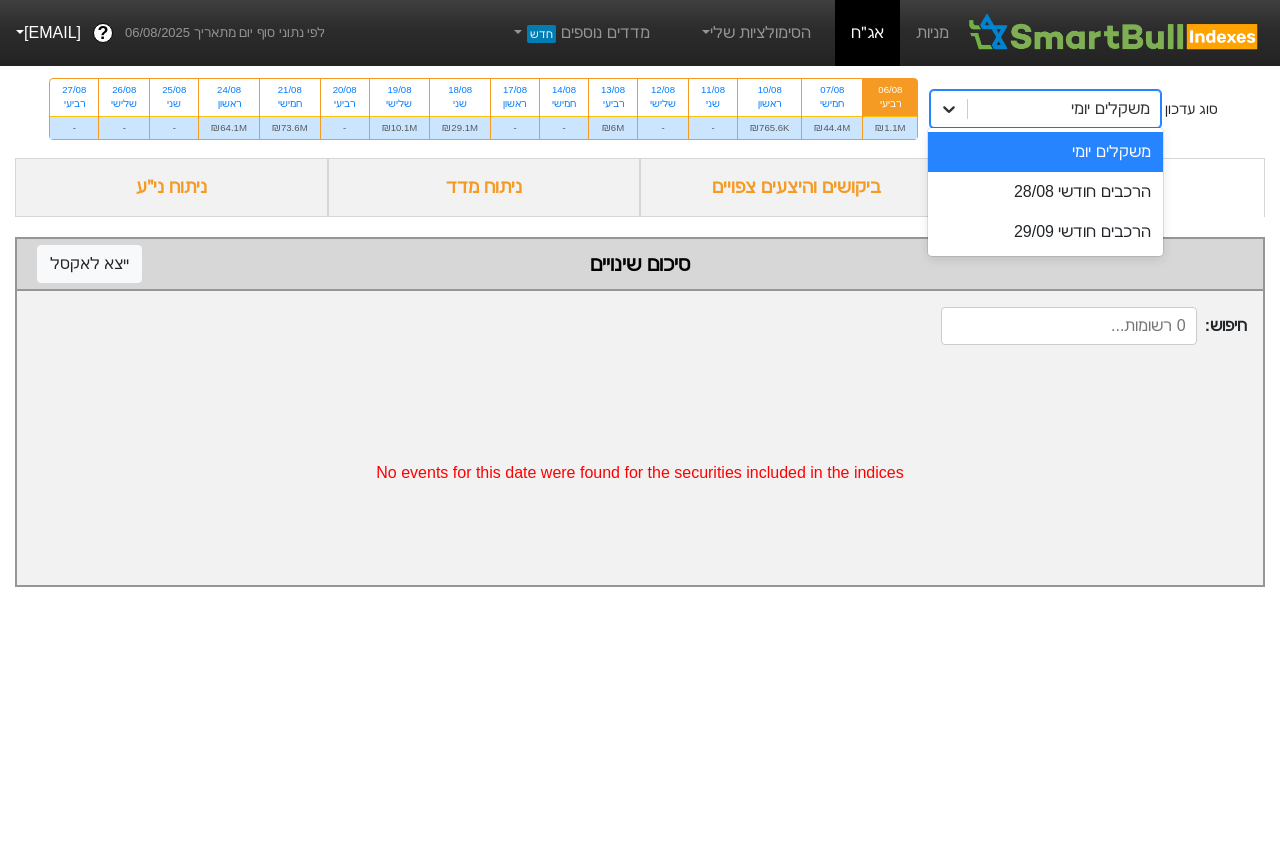 click 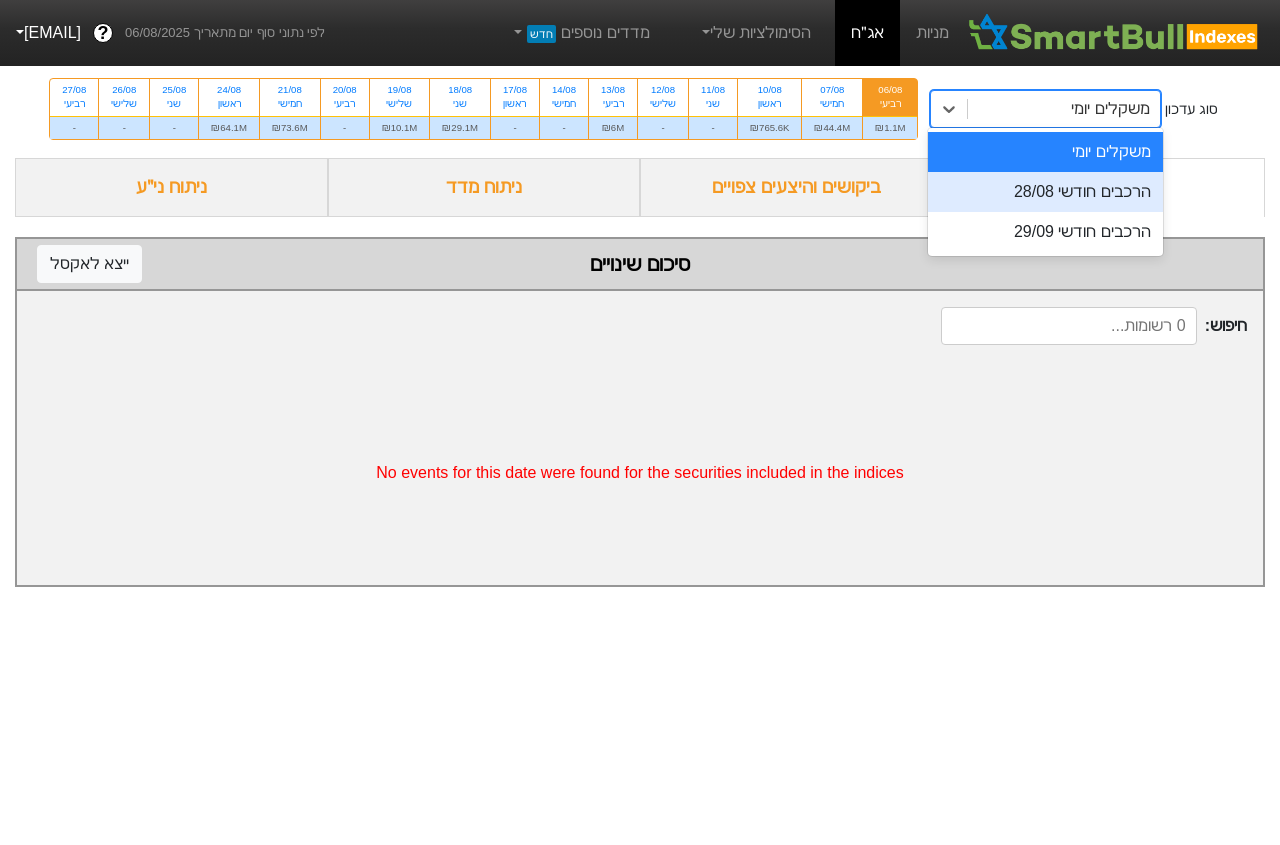 click on "הרכבים חודשי 28/08" at bounding box center (1045, 192) 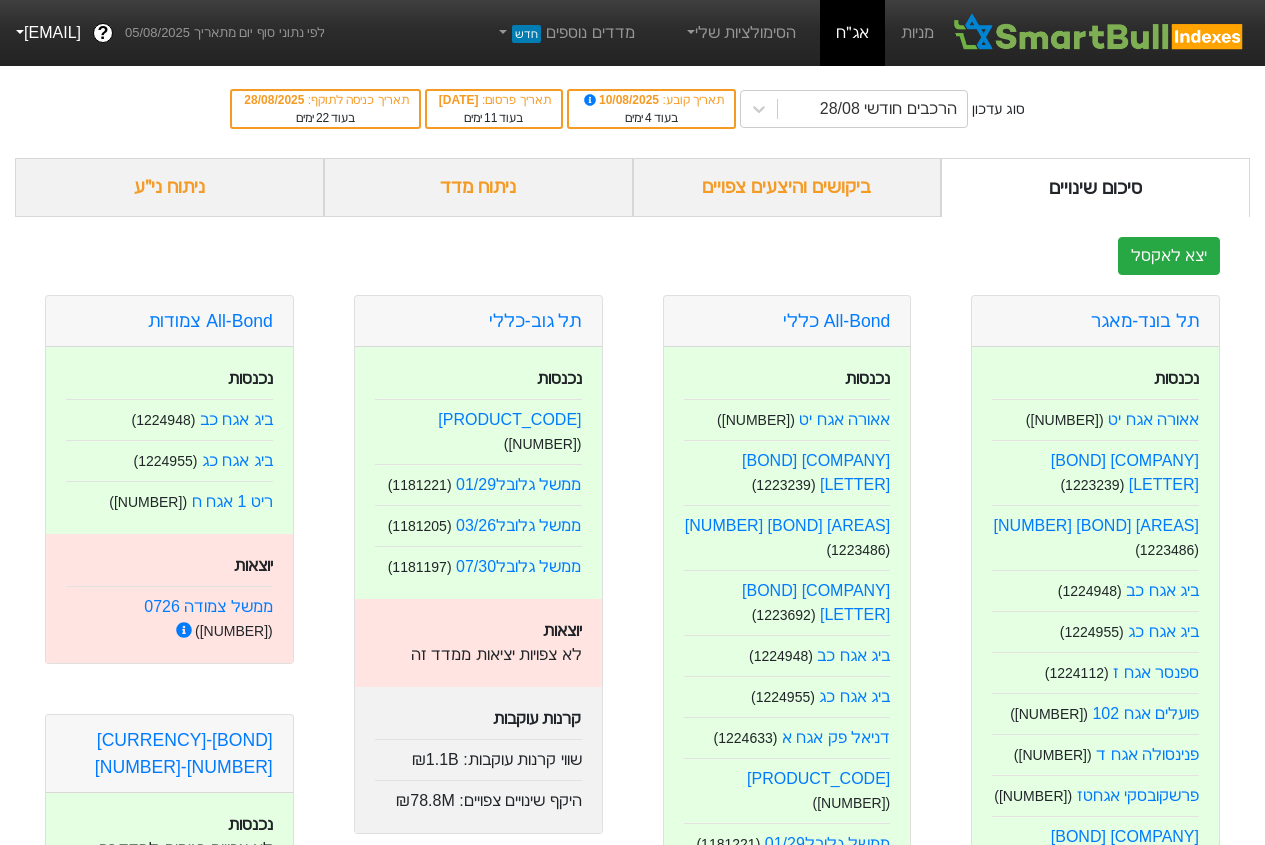 click on "ביקושים והיצעים צפויים" at bounding box center (787, 187) 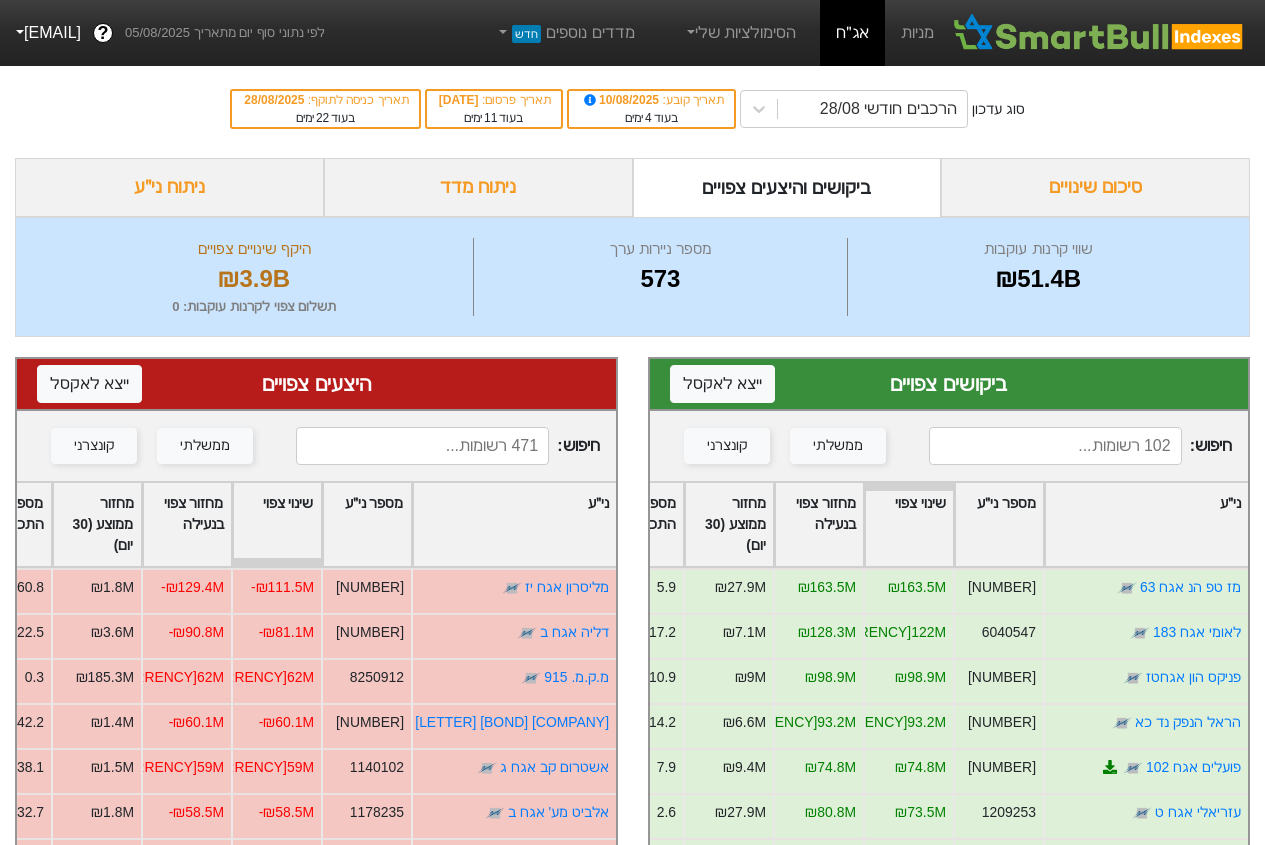 scroll, scrollTop: 100, scrollLeft: 0, axis: vertical 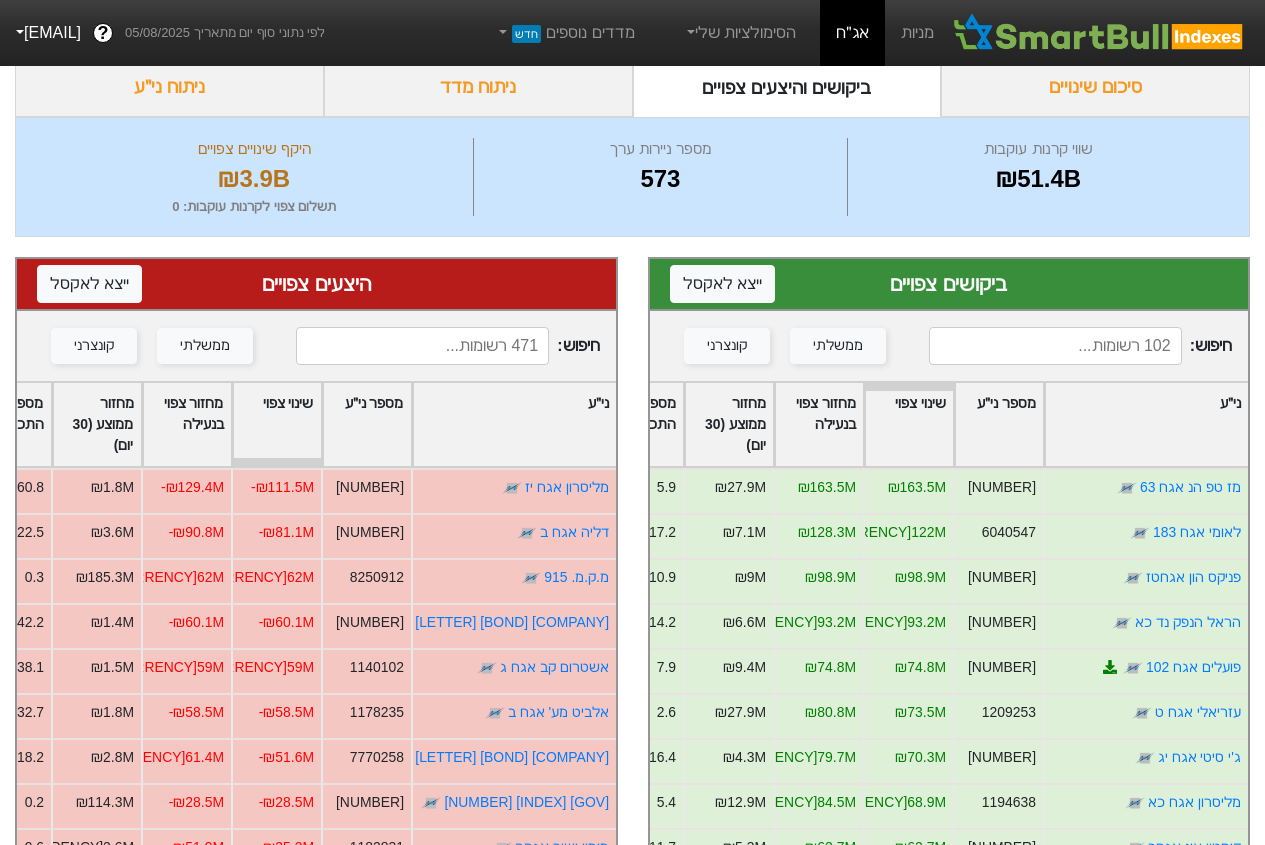 click on "סיכום שינויים" at bounding box center [1095, 87] 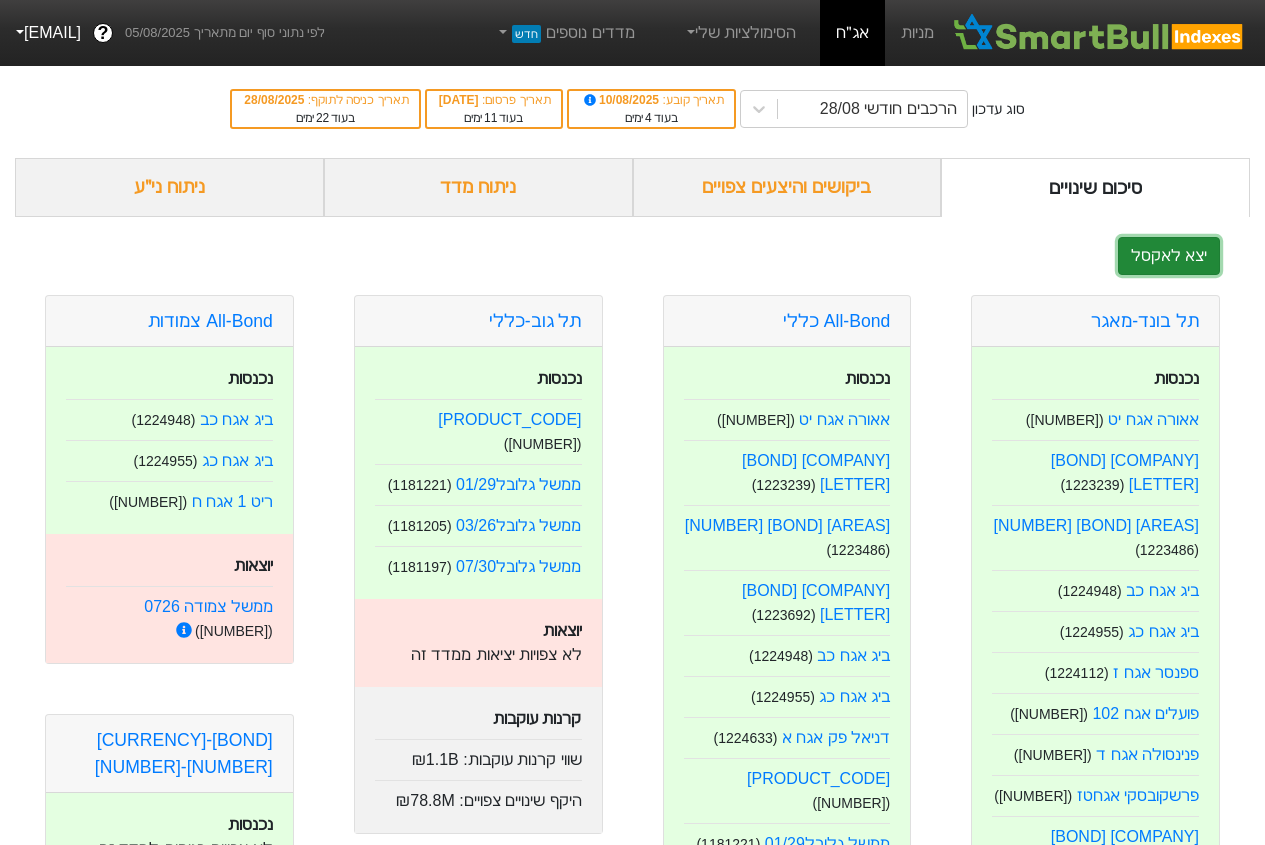 click on "יצא לאקסל" at bounding box center (1169, 256) 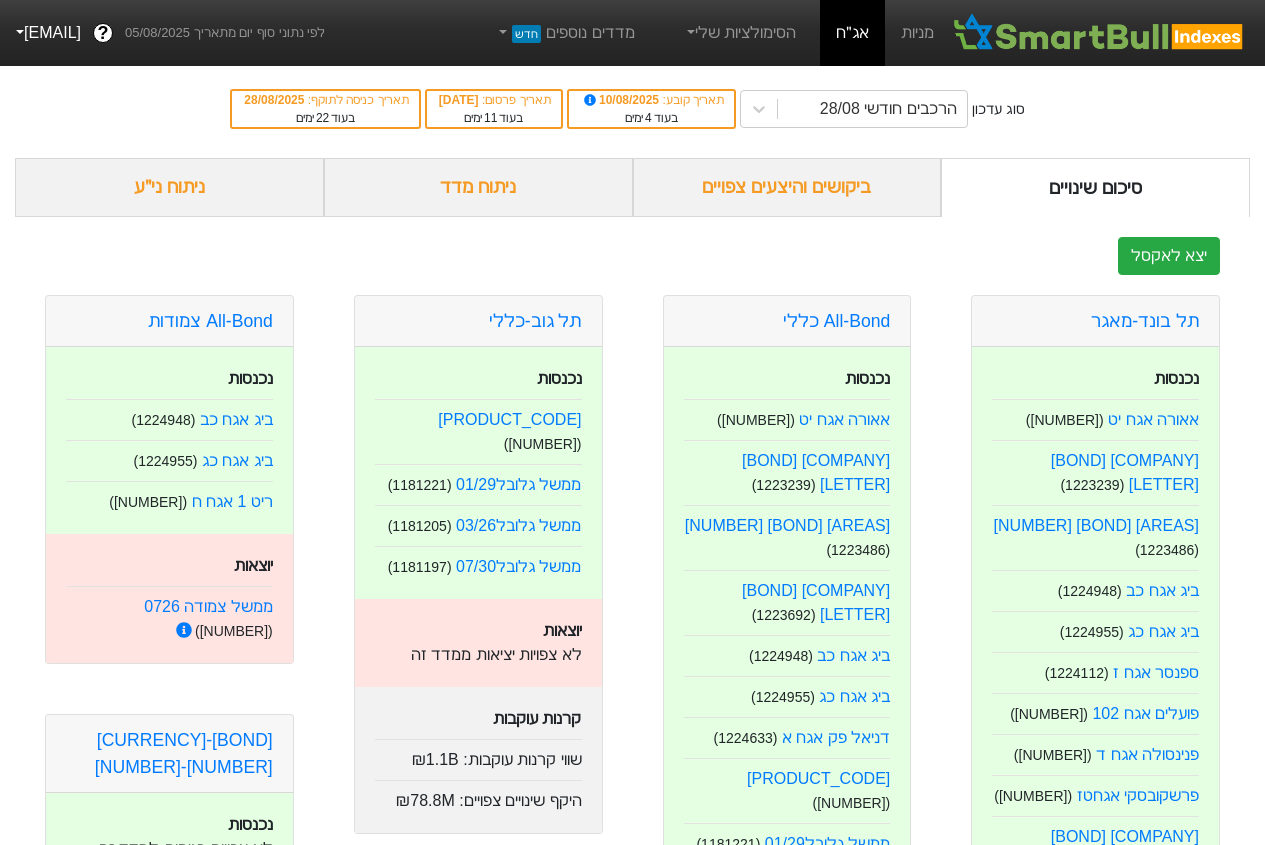 click on "ביקושים והיצעים צפויים" at bounding box center [787, 187] 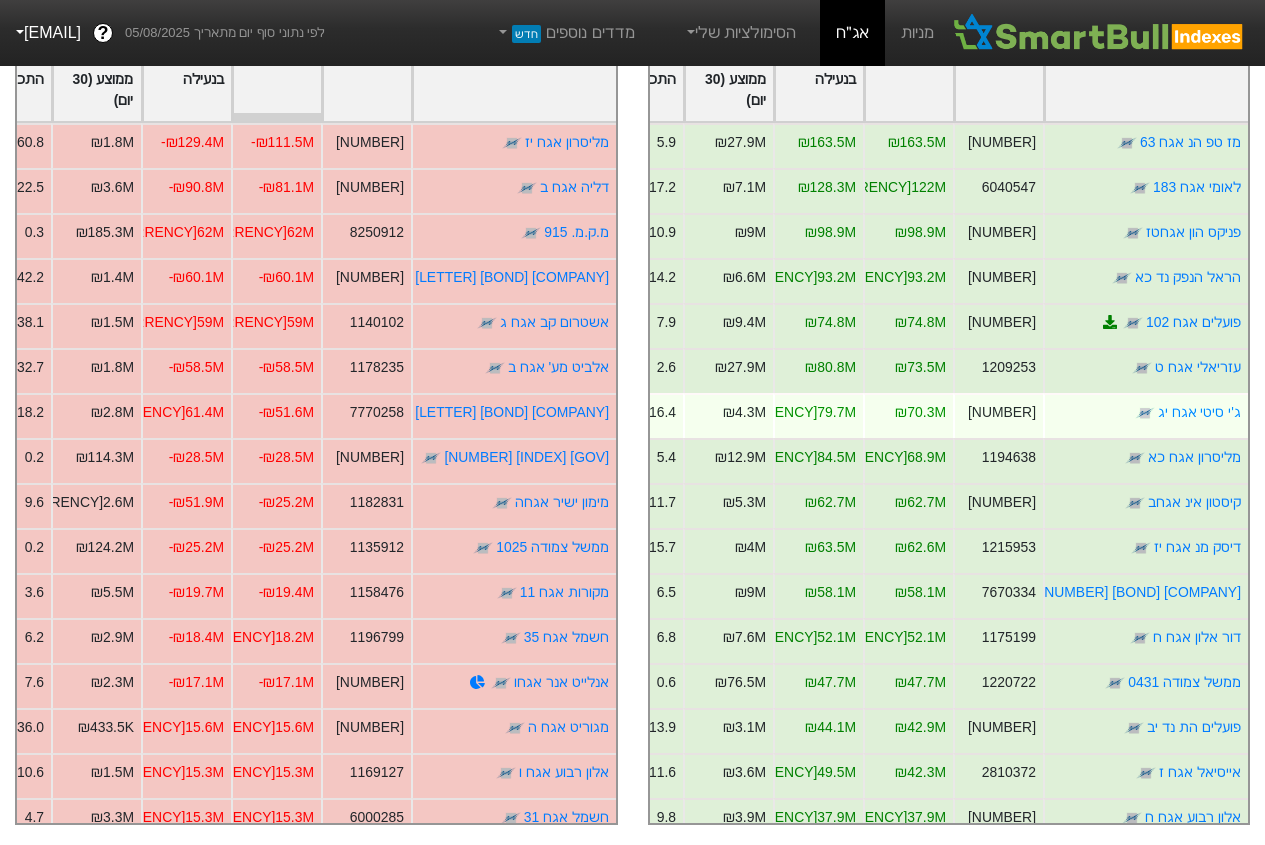 scroll, scrollTop: 0, scrollLeft: 0, axis: both 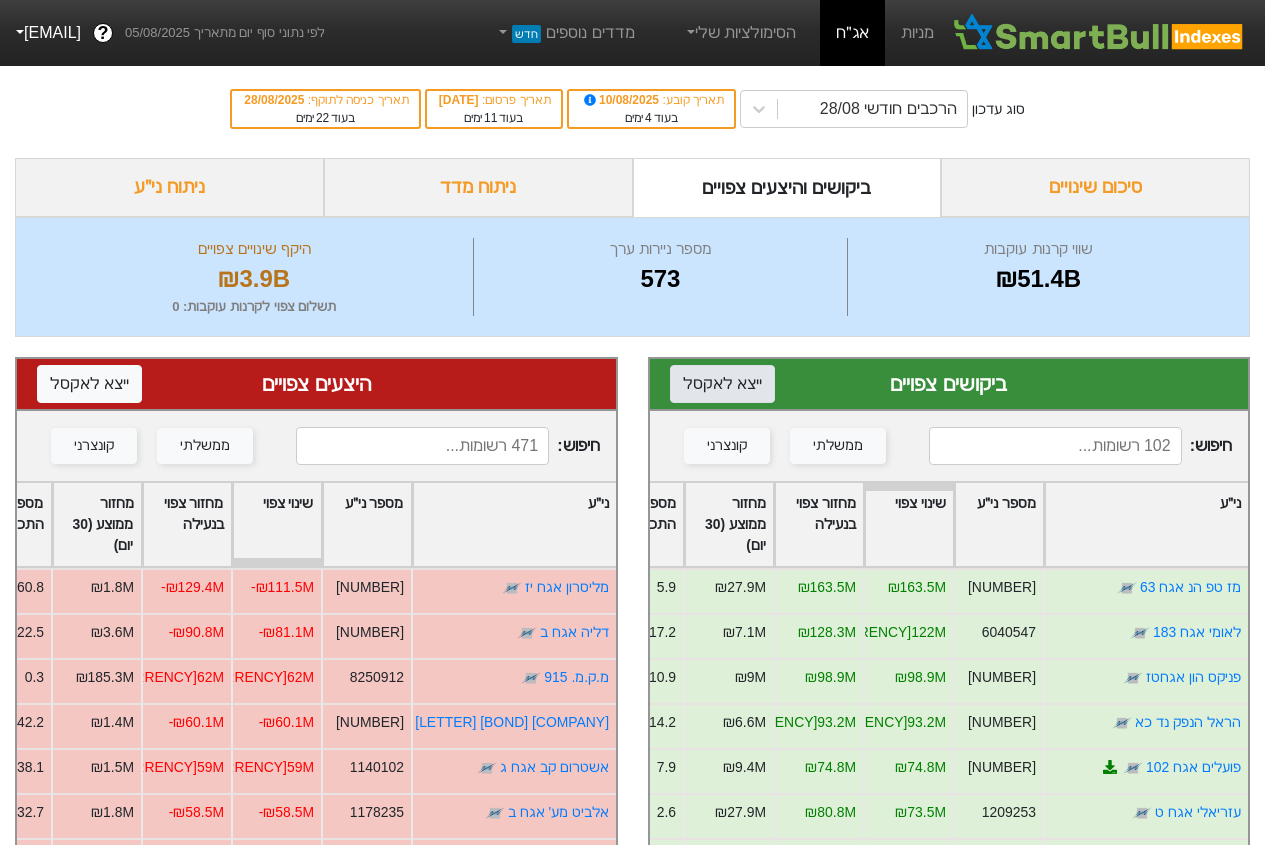 click on "ייצא ל אקסל" at bounding box center (722, 384) 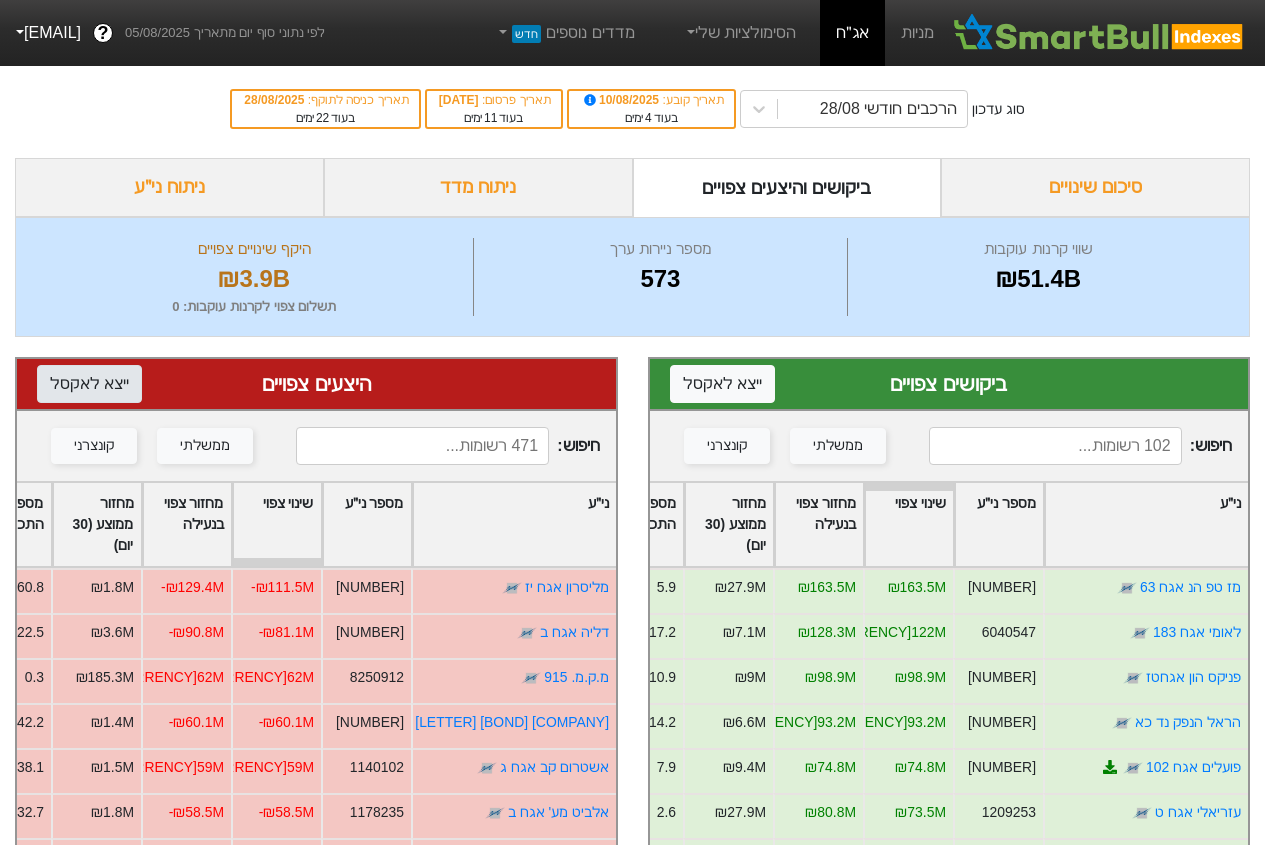 click on "ייצא ל אקסל" at bounding box center (89, 384) 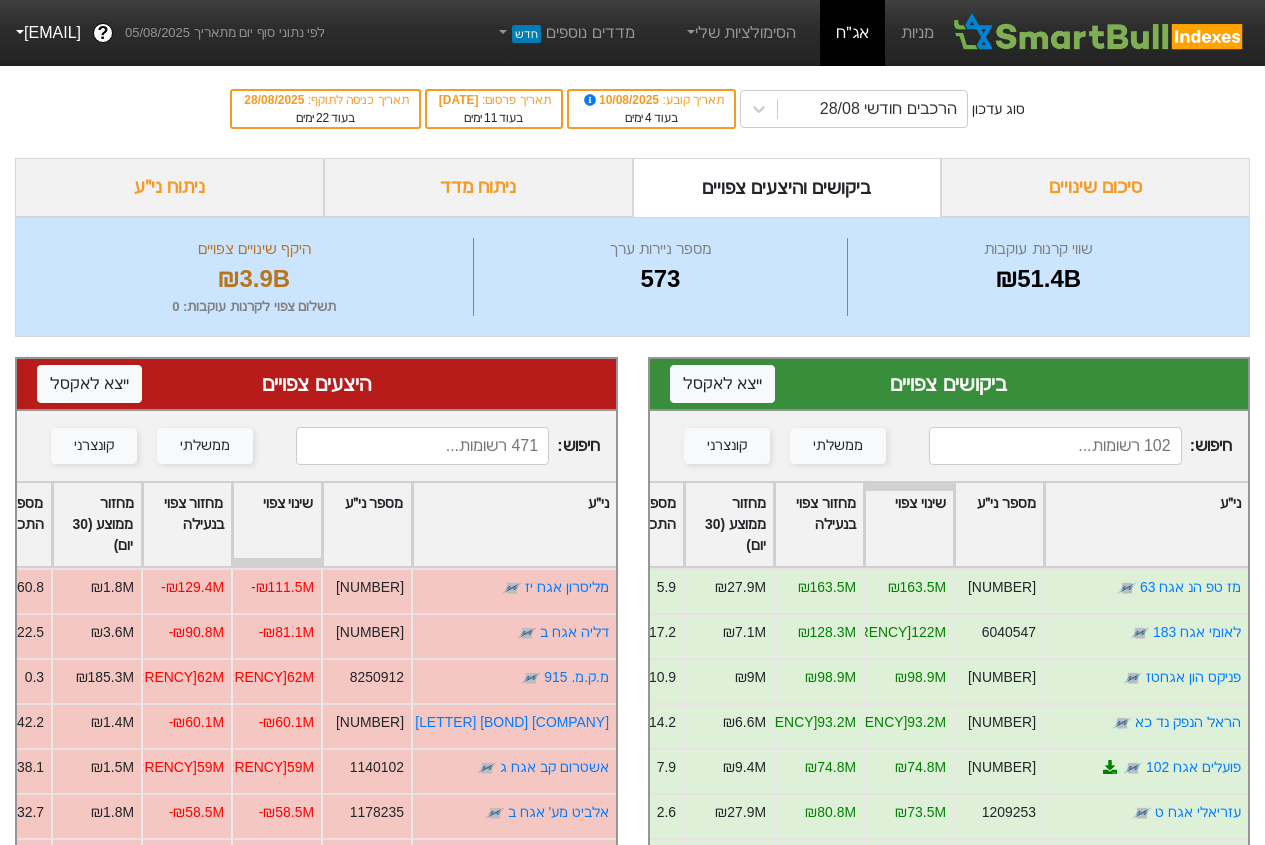 click on "ניתוח מדד" at bounding box center (478, 187) 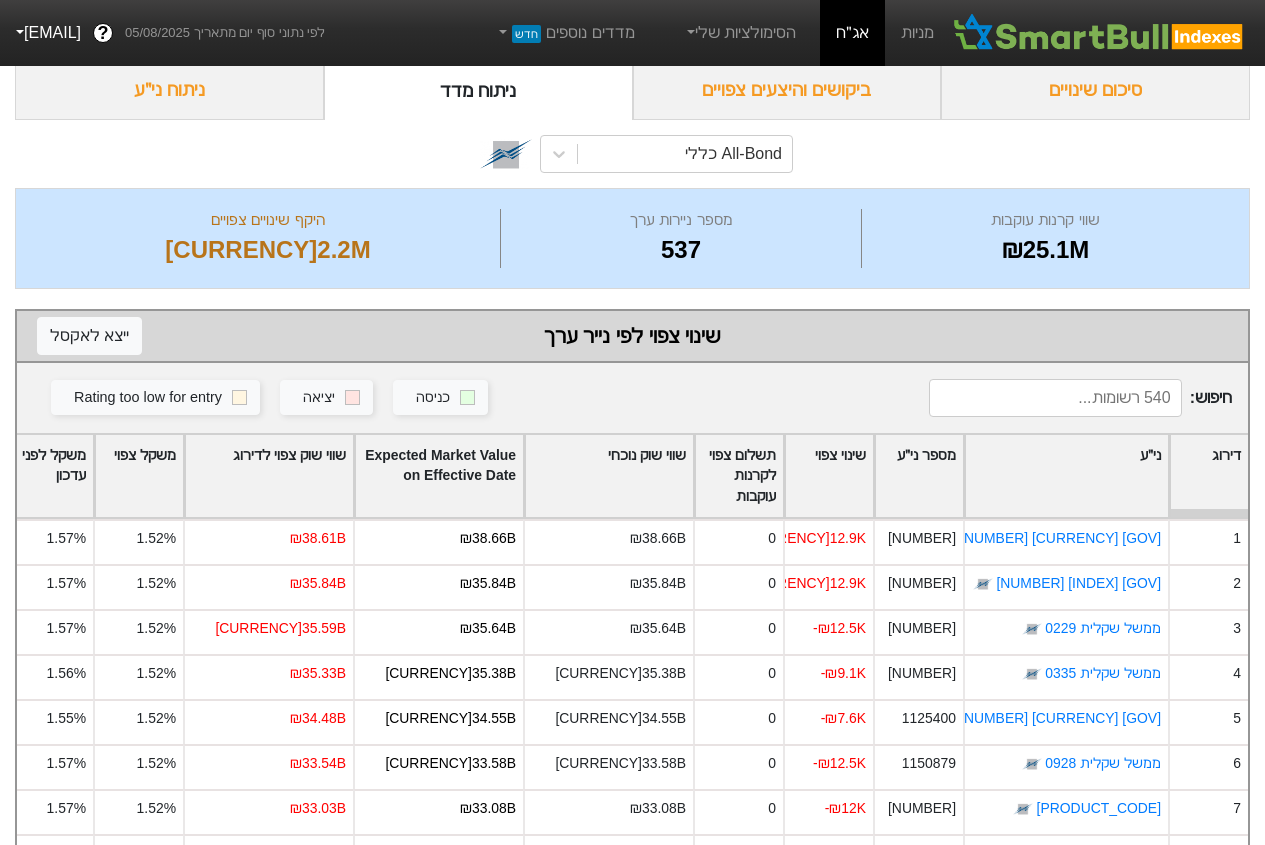 scroll, scrollTop: 0, scrollLeft: 0, axis: both 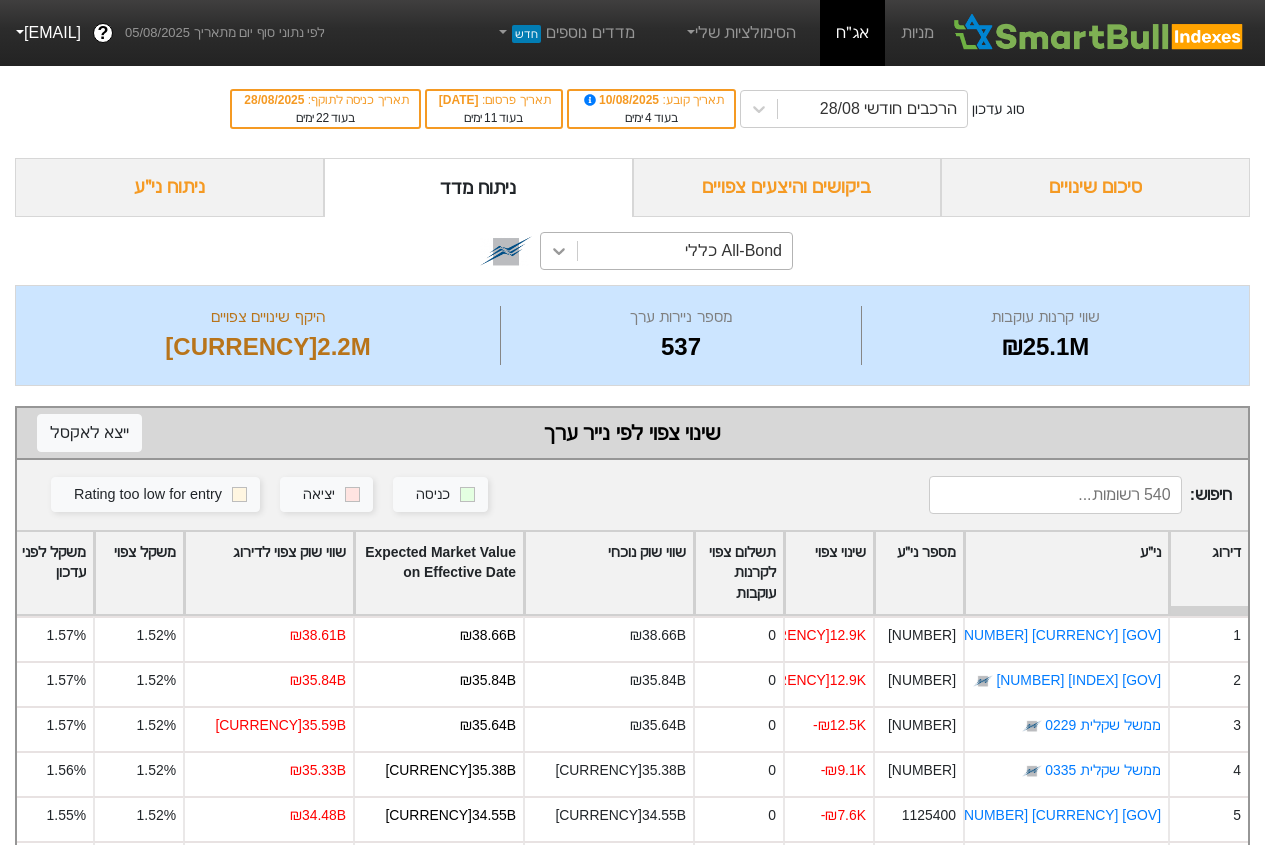 click 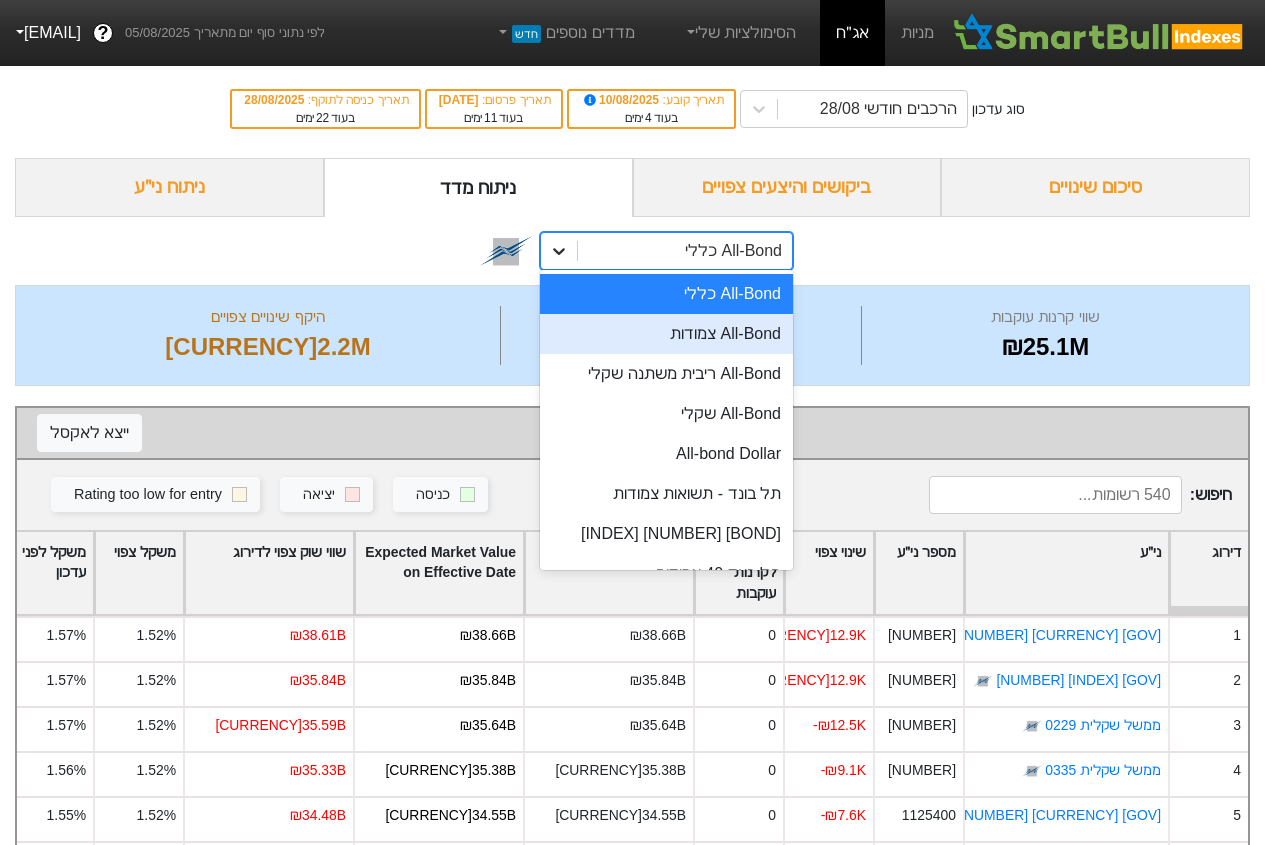 click 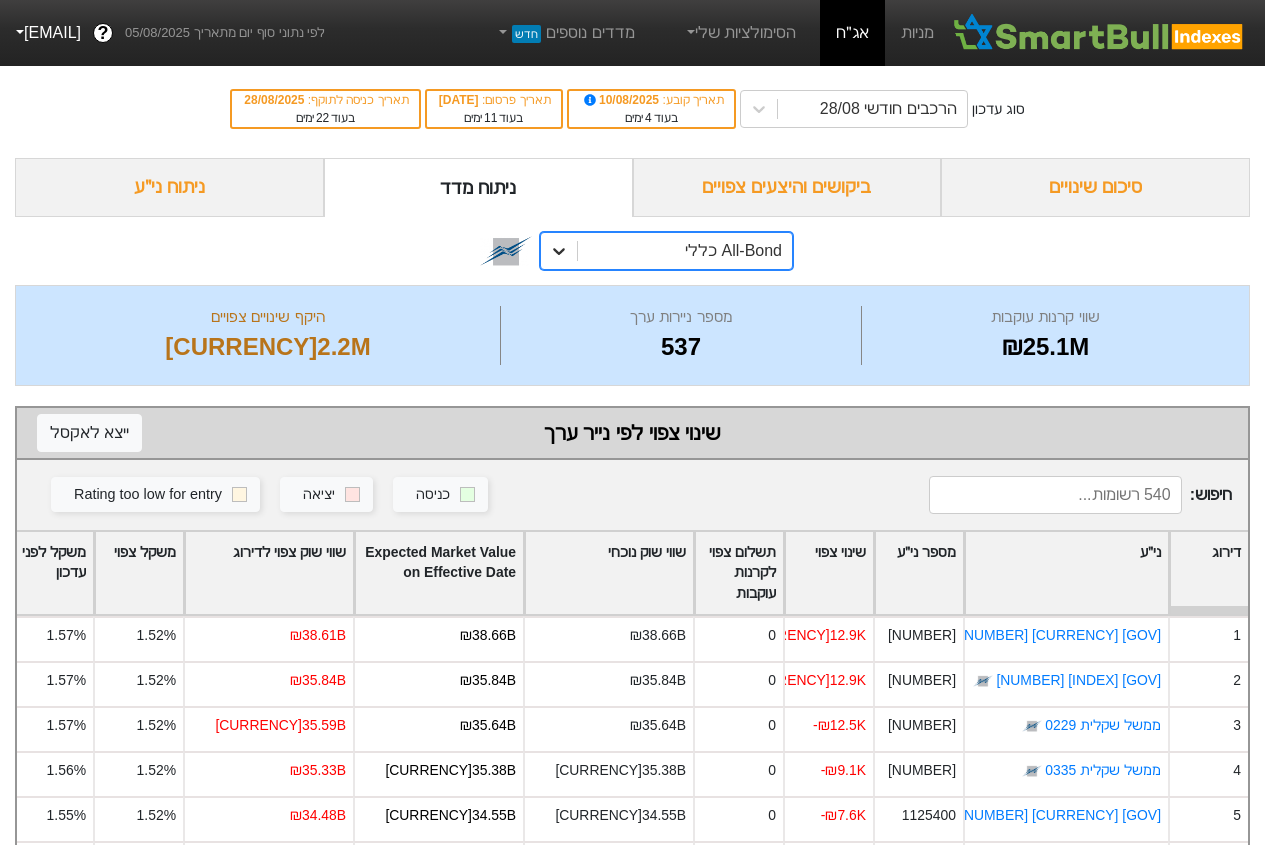click 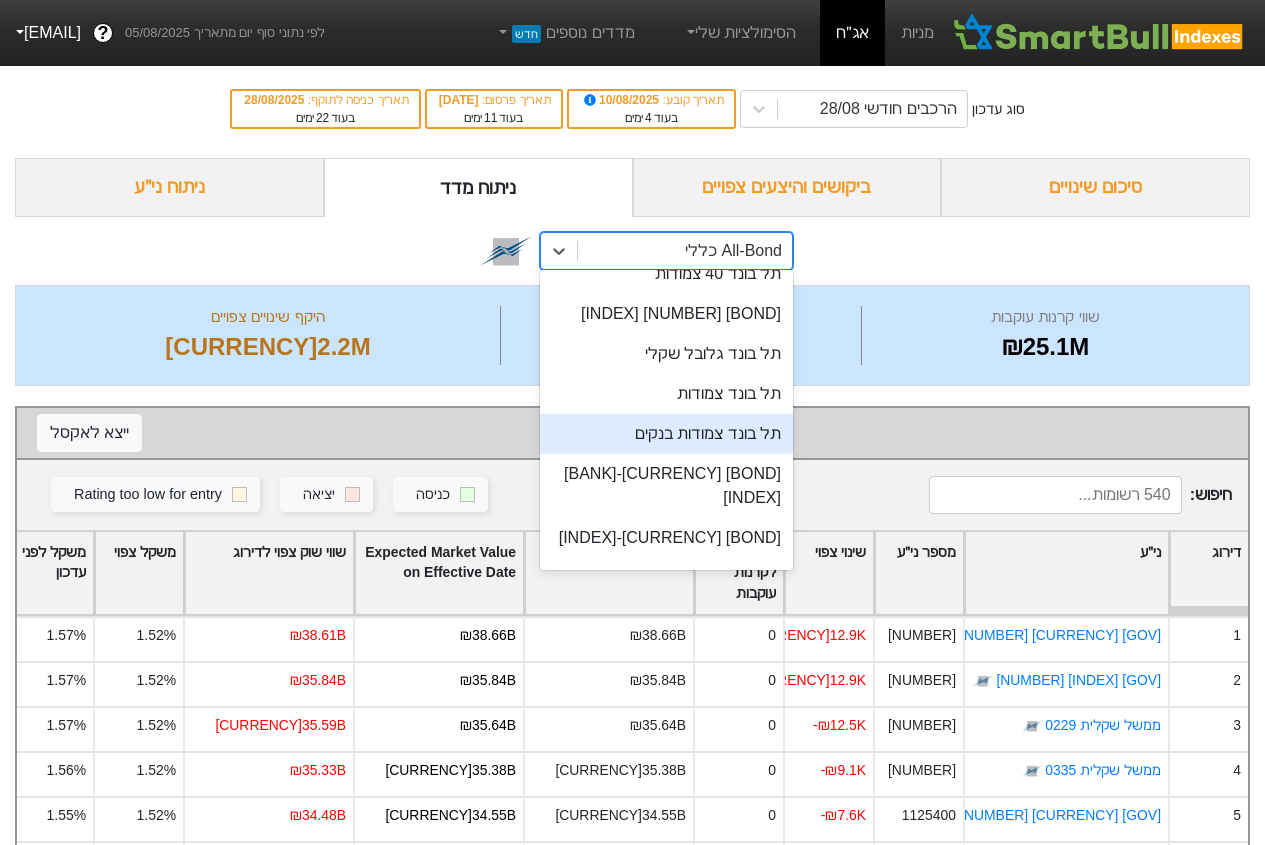 scroll, scrollTop: 200, scrollLeft: 0, axis: vertical 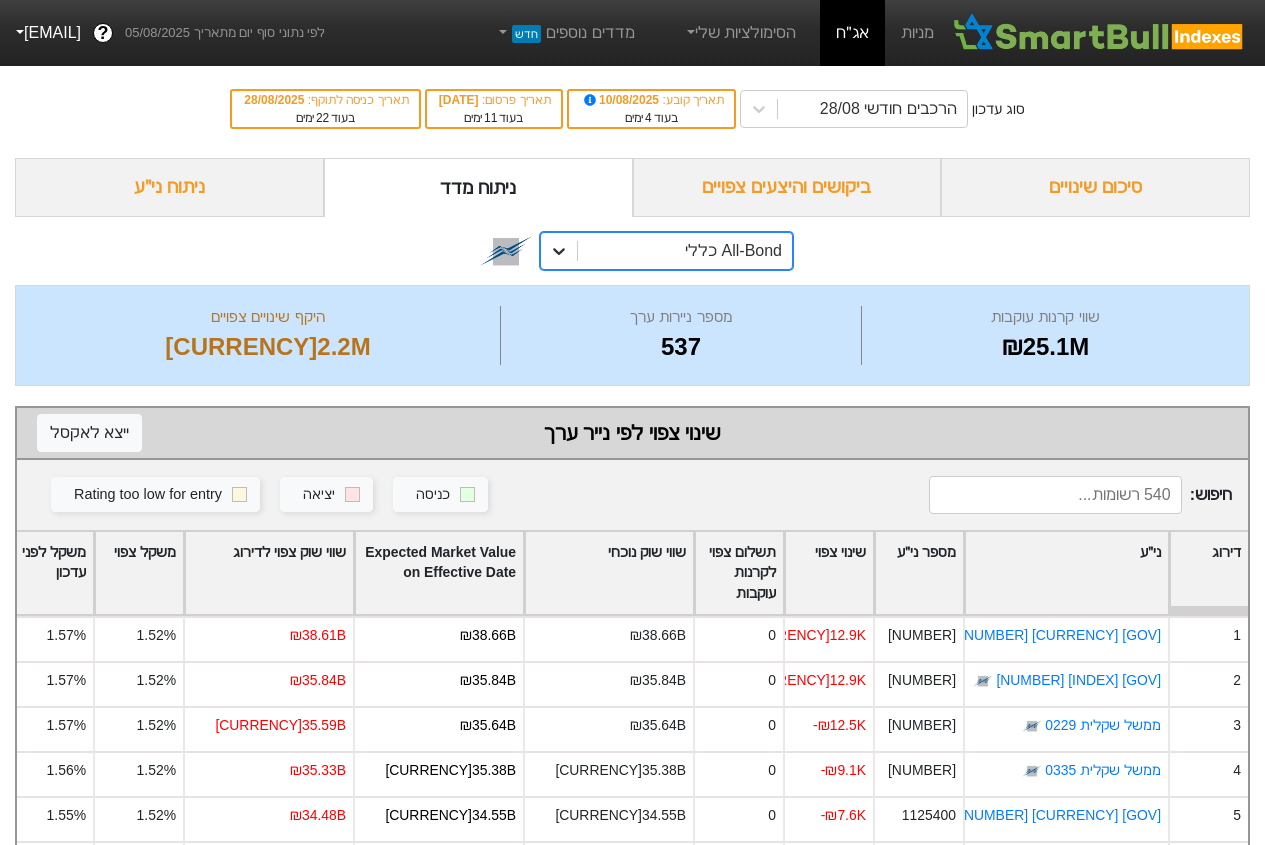 click 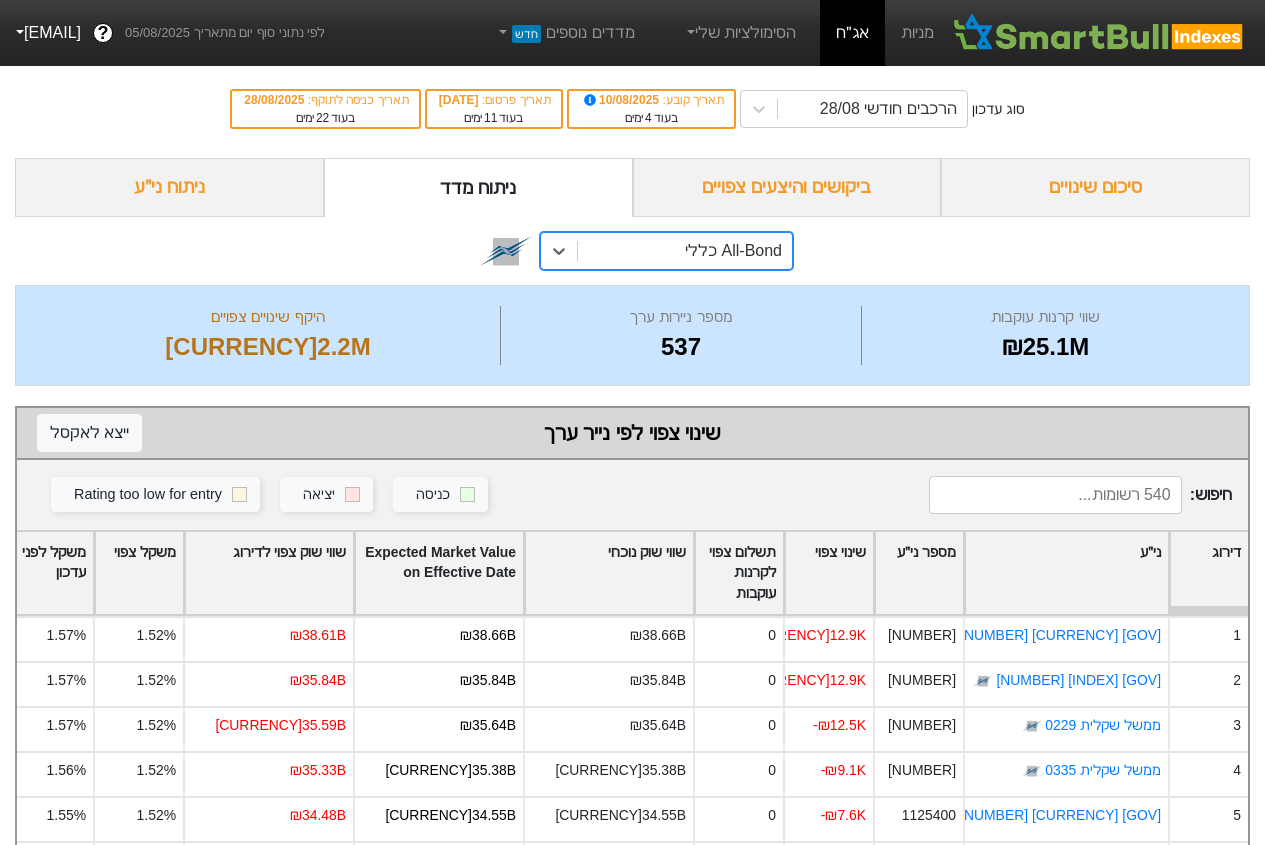 click on "[EMAIL]" at bounding box center [46, 33] 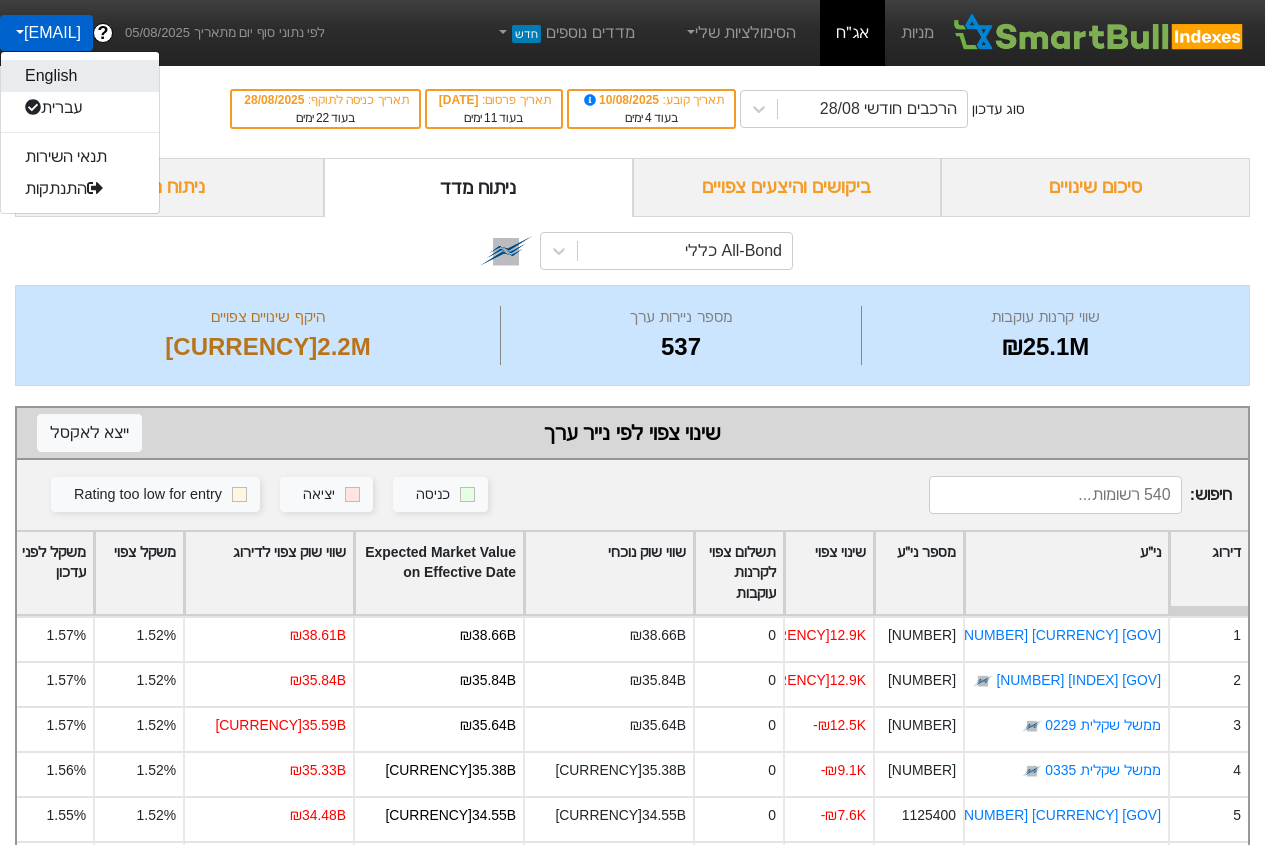 click on "English" at bounding box center (80, 76) 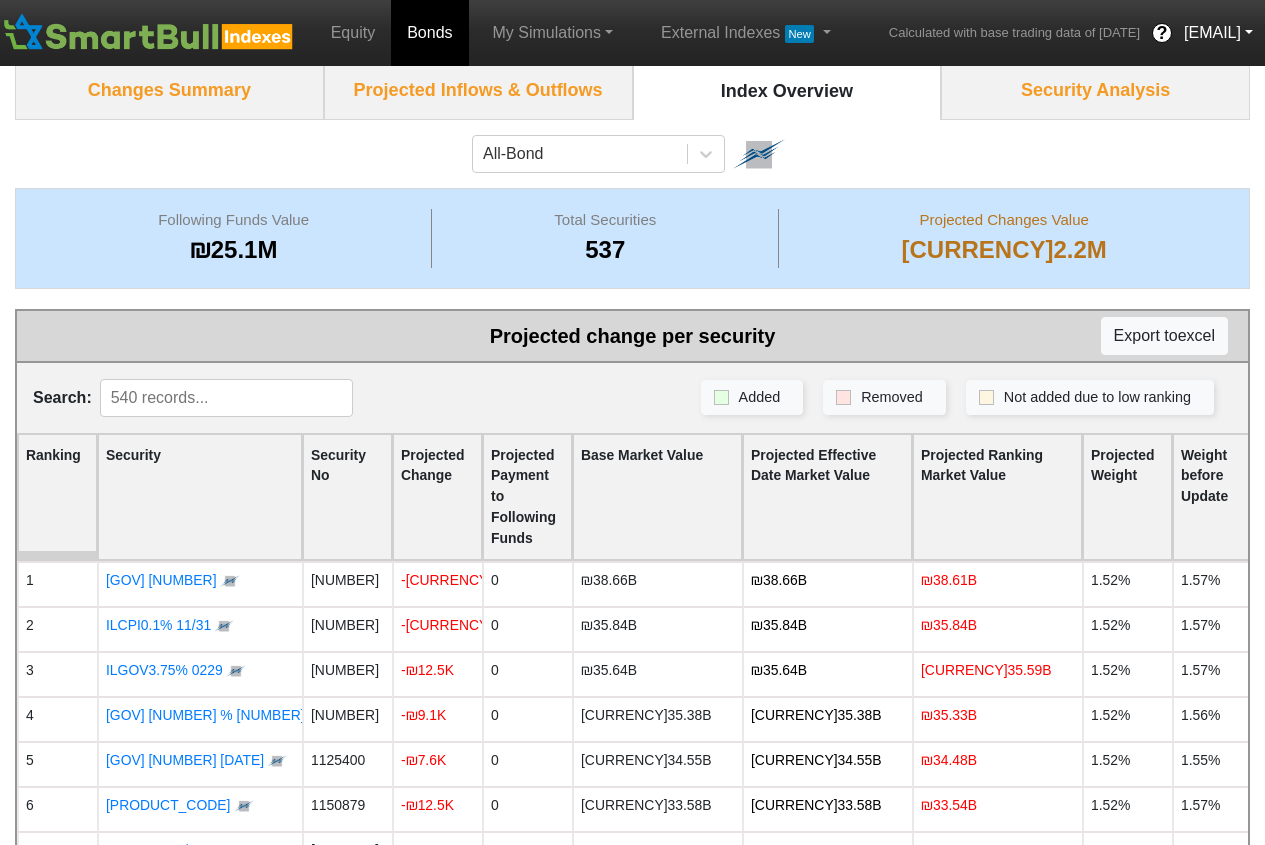 scroll, scrollTop: 0, scrollLeft: 0, axis: both 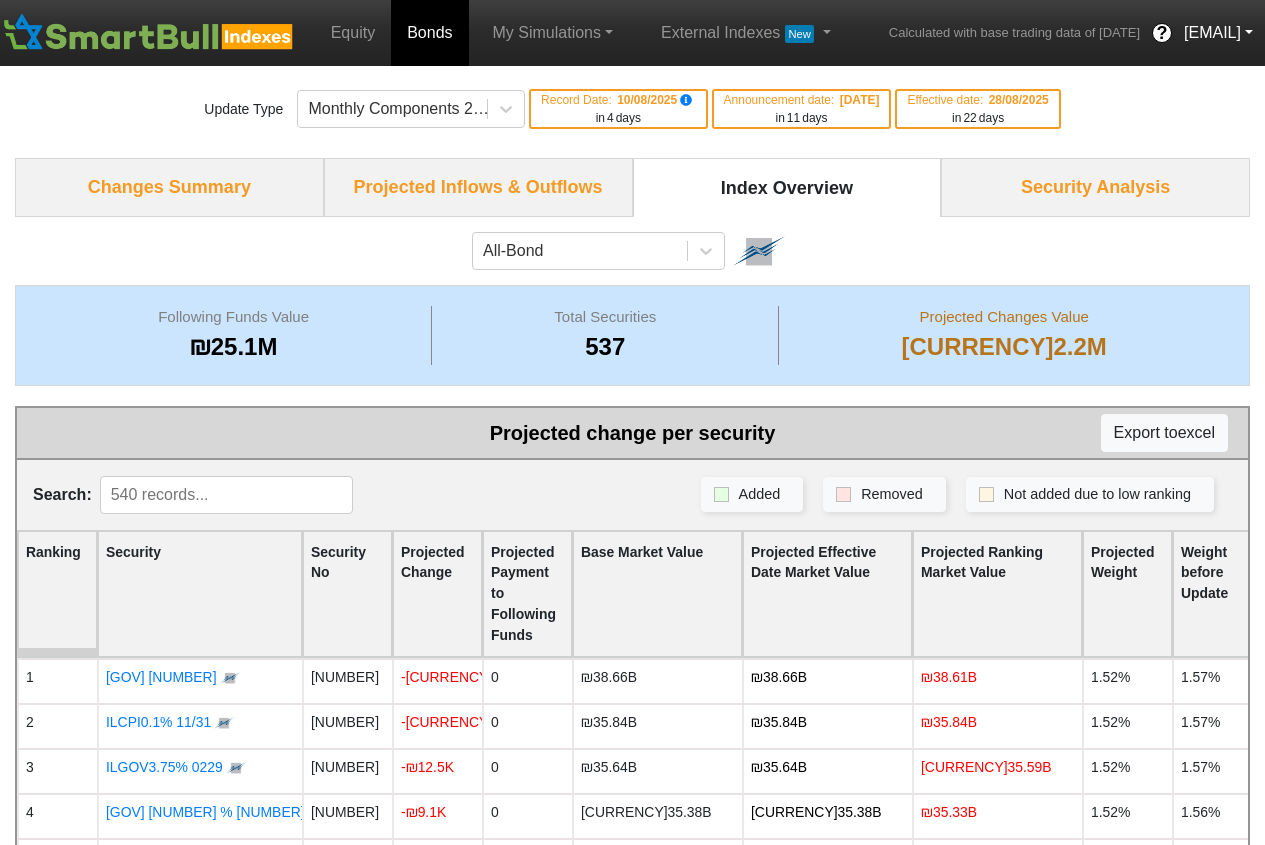 click on "Projected Inflows & Outflows" at bounding box center (478, 187) 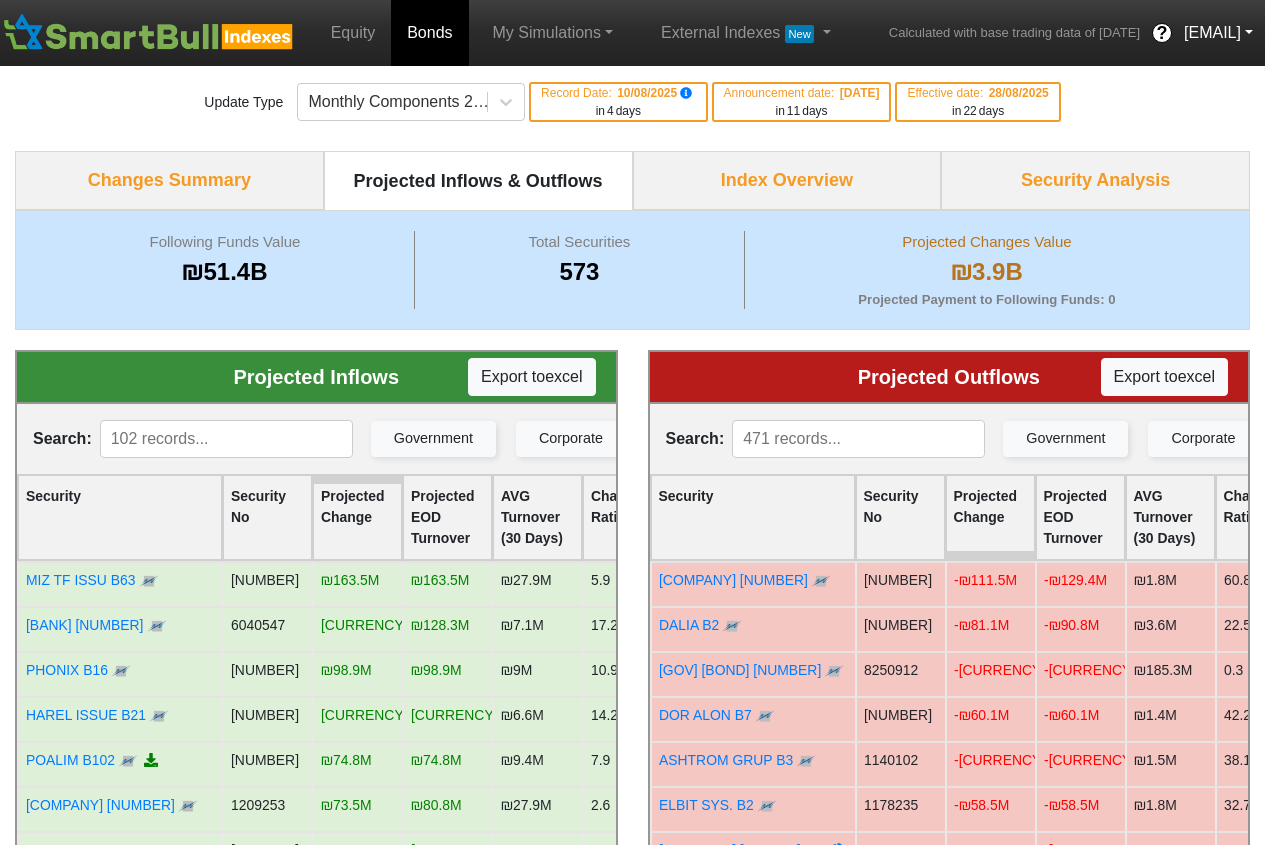 scroll, scrollTop: 0, scrollLeft: 0, axis: both 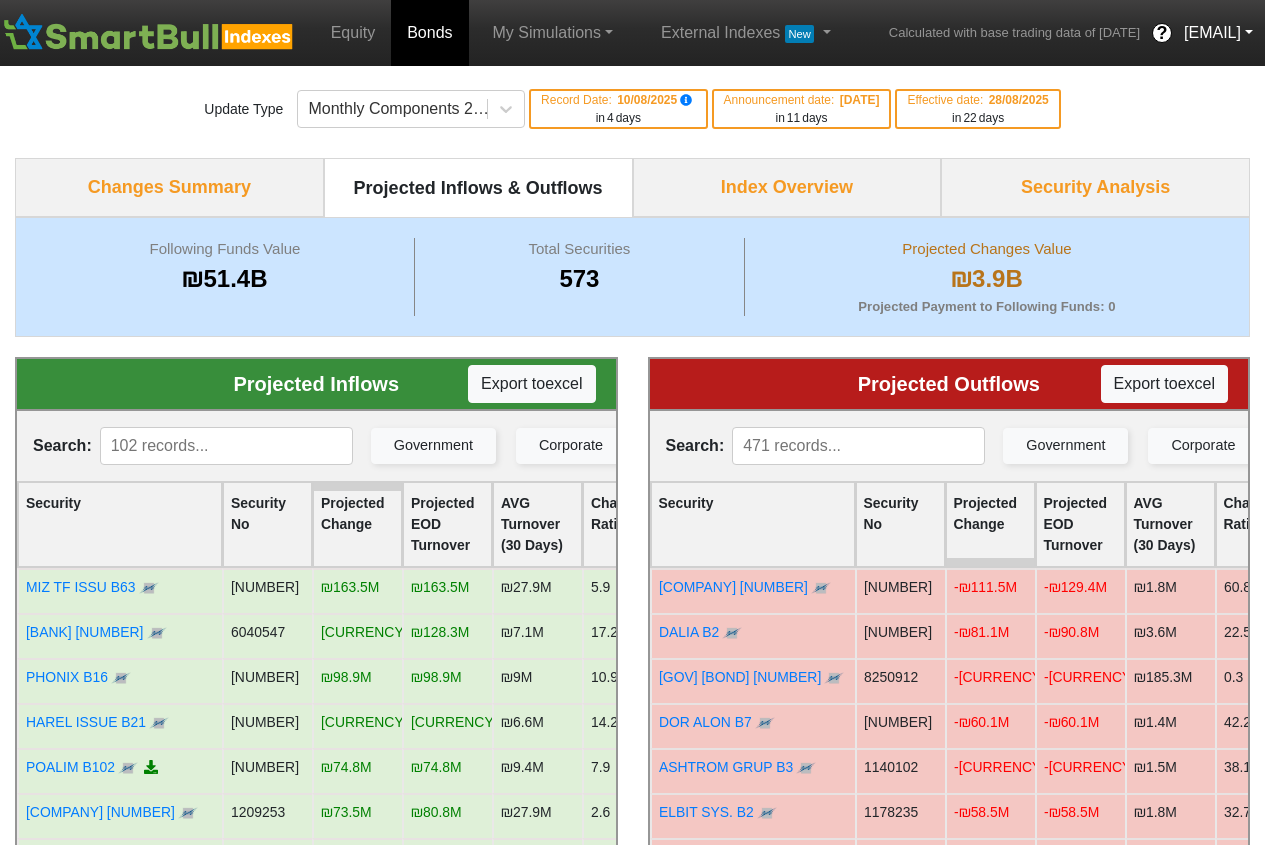 click on "Update Type Monthly Components 28/08 Record Date :   10/08/2025 in 4 days Announcement date :   17/08/2025 in 11 days Effective date :   28/08/2025 in 22 days" at bounding box center (632, 109) 